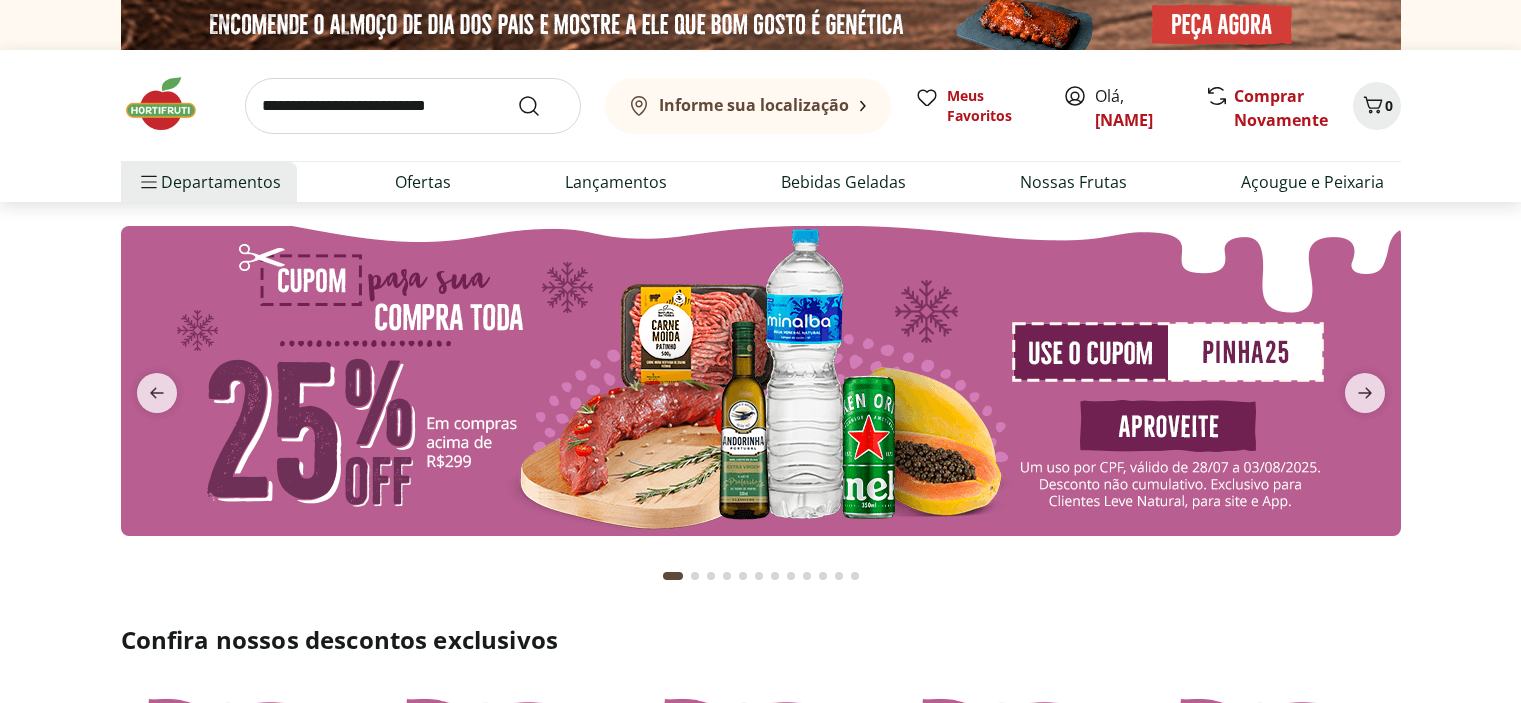 scroll, scrollTop: 0, scrollLeft: 0, axis: both 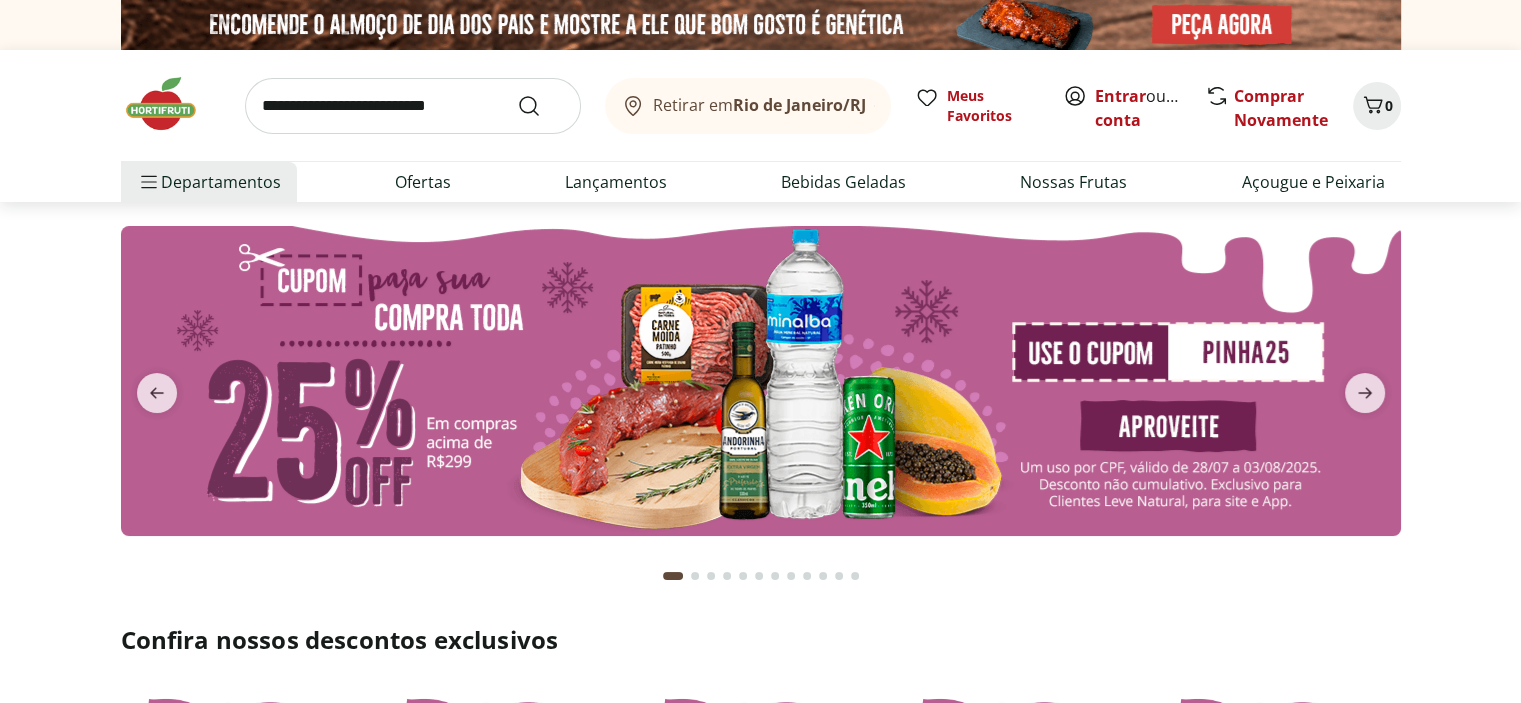 click on "Entrar  ou  Criar conta" at bounding box center (1123, 106) 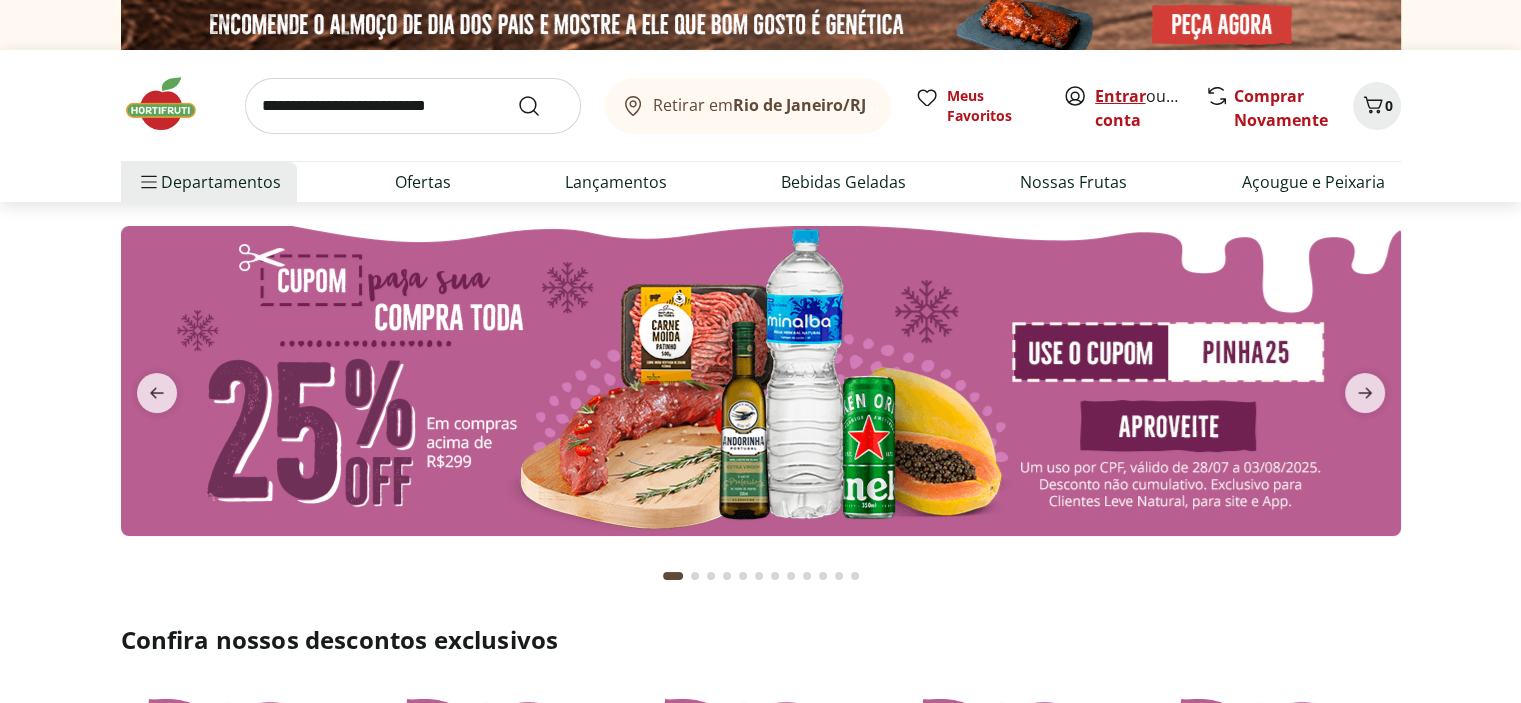 click on "Entrar" at bounding box center [1120, 96] 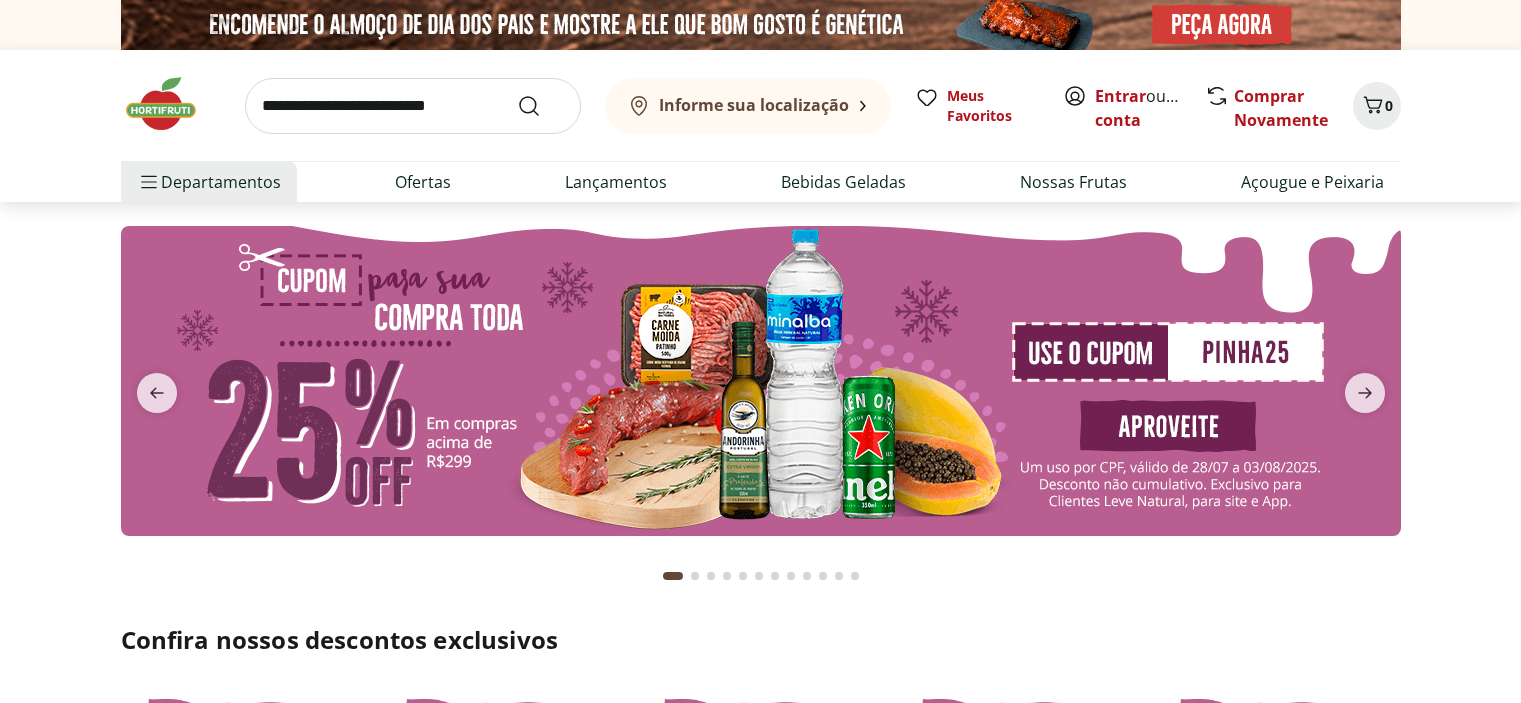 scroll, scrollTop: 0, scrollLeft: 0, axis: both 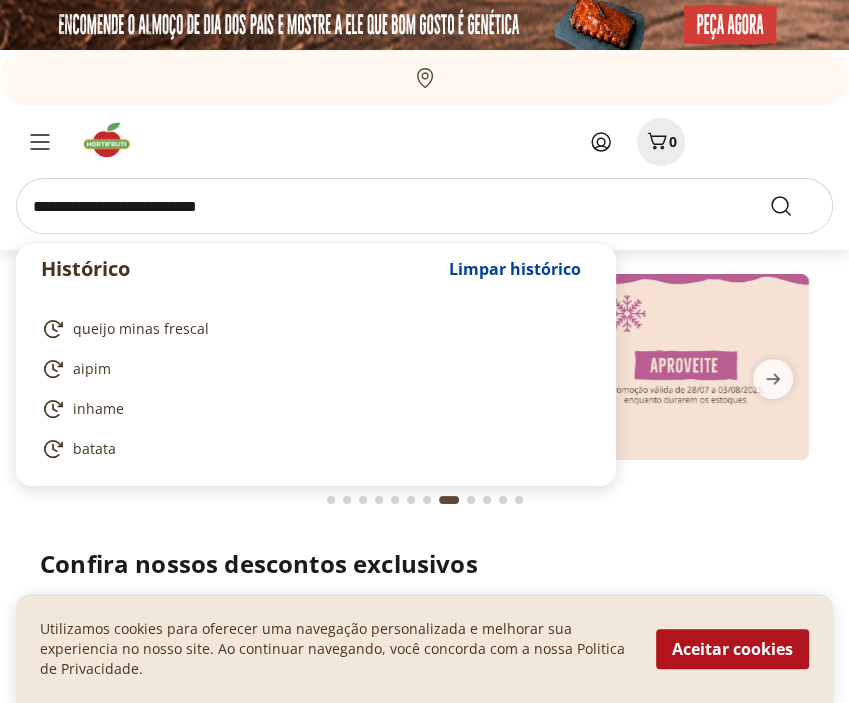 click at bounding box center (424, 206) 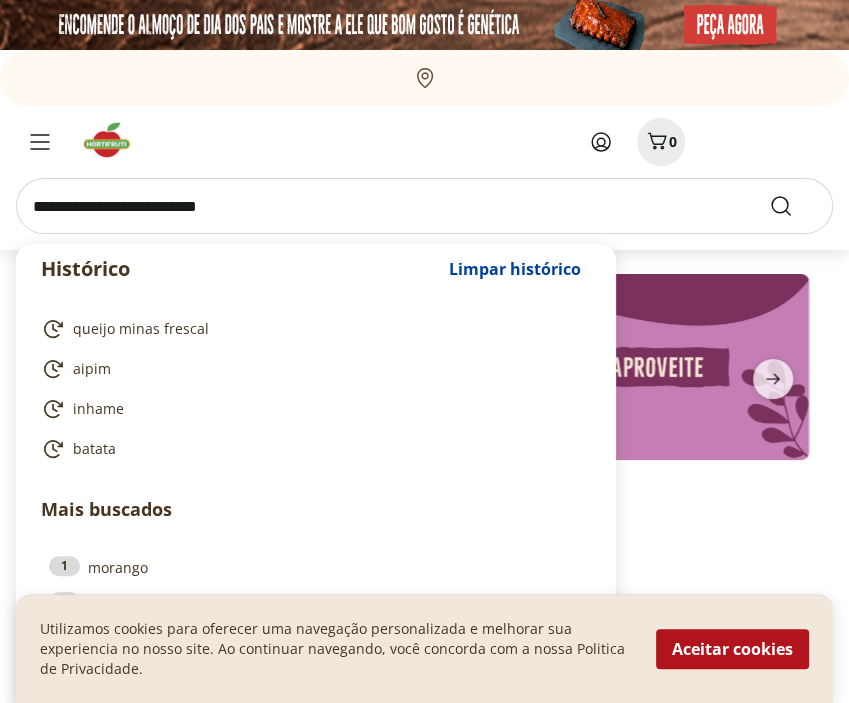 click at bounding box center (424, 206) 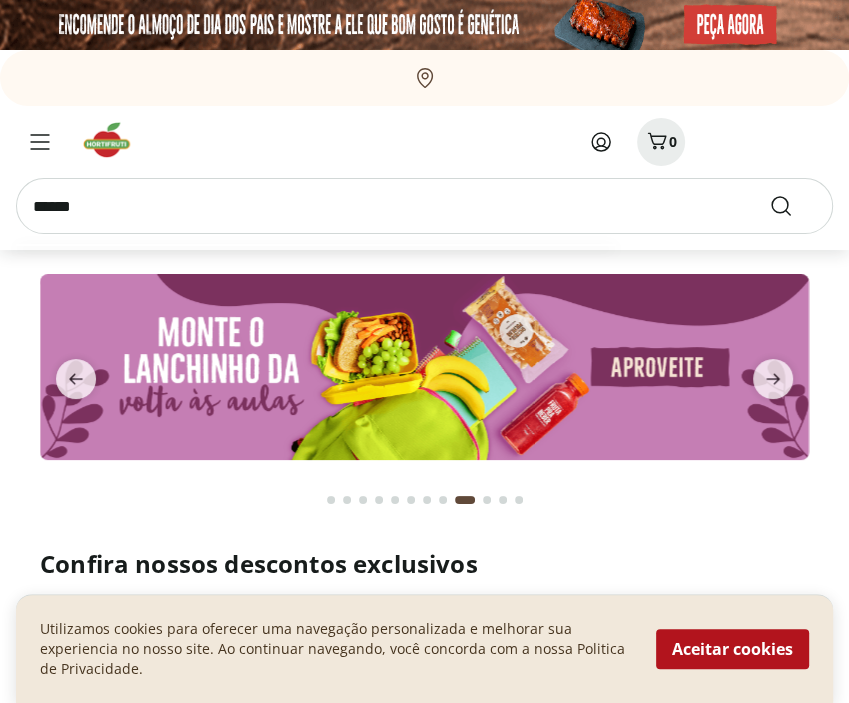 type on "******" 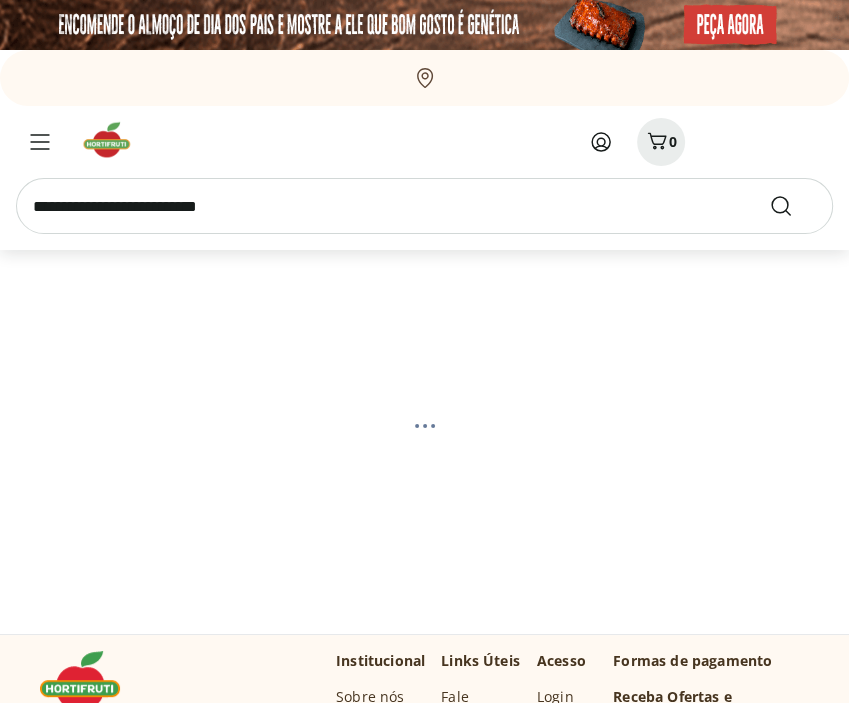 click at bounding box center [424, 206] 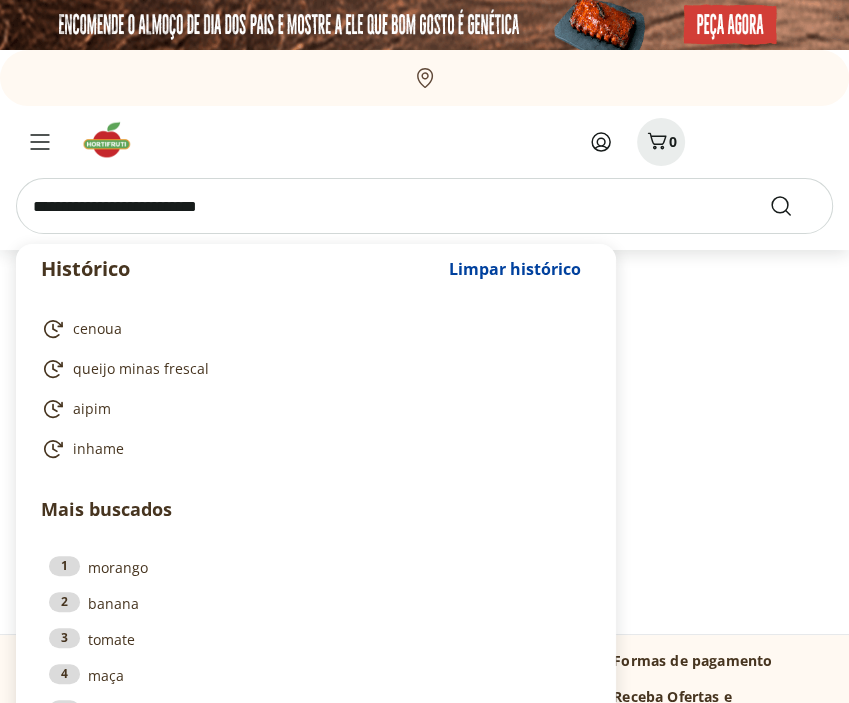 select on "**********" 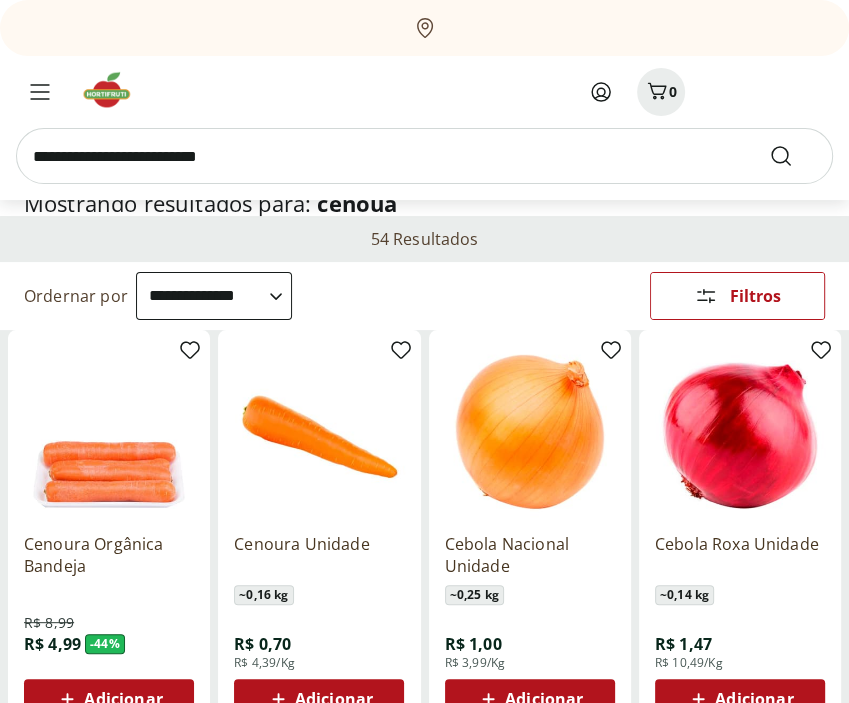 scroll, scrollTop: 200, scrollLeft: 0, axis: vertical 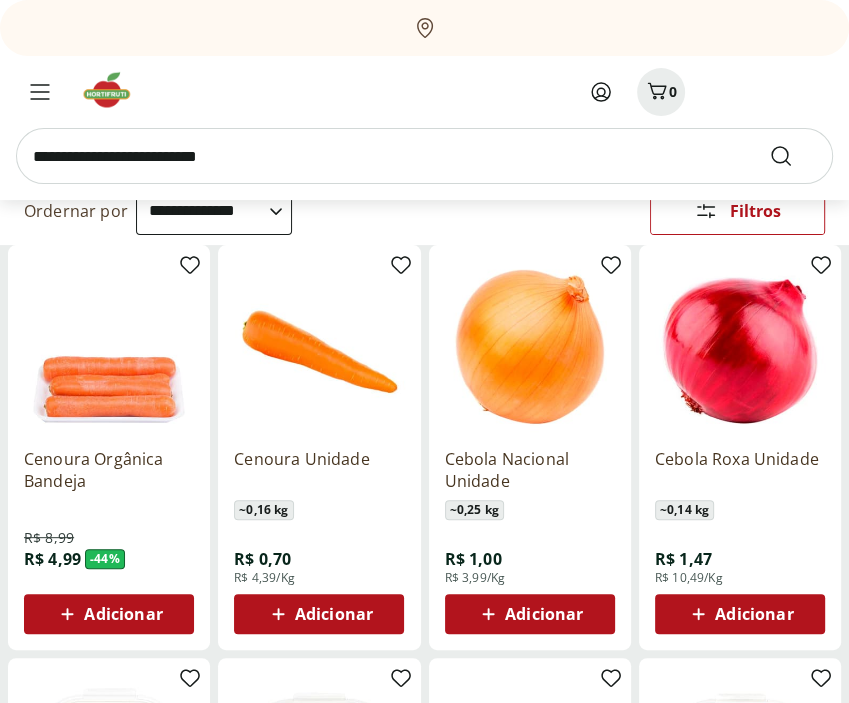 click on "Adicionar" at bounding box center [334, 614] 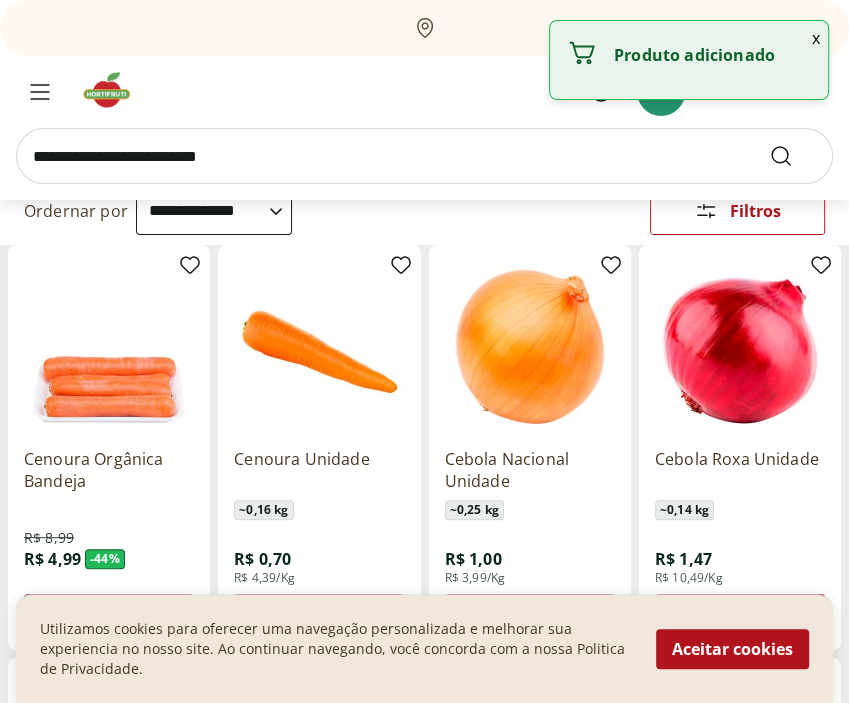 click on "Aceitar cookies" at bounding box center [732, 649] 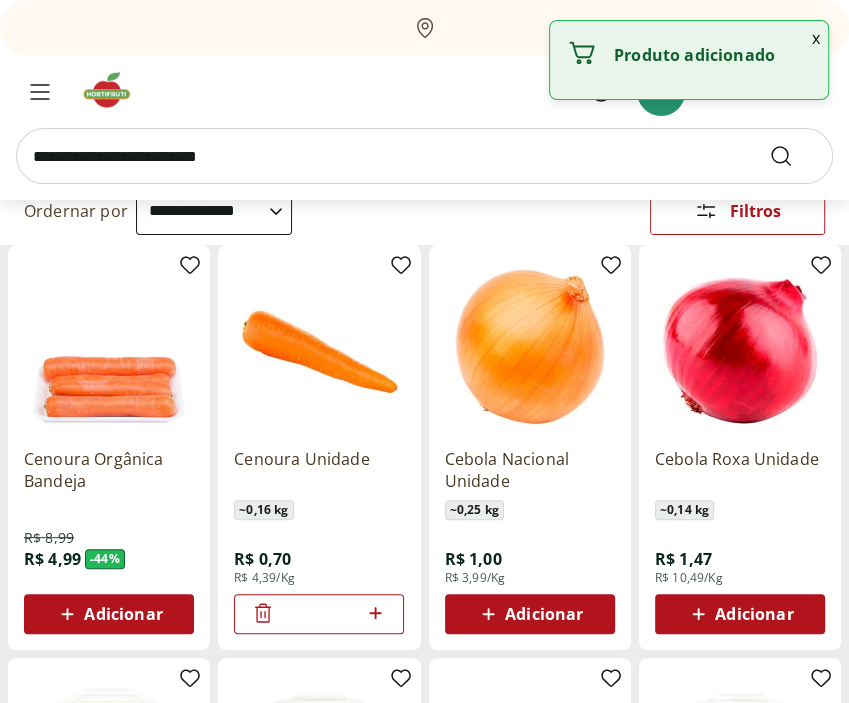 click 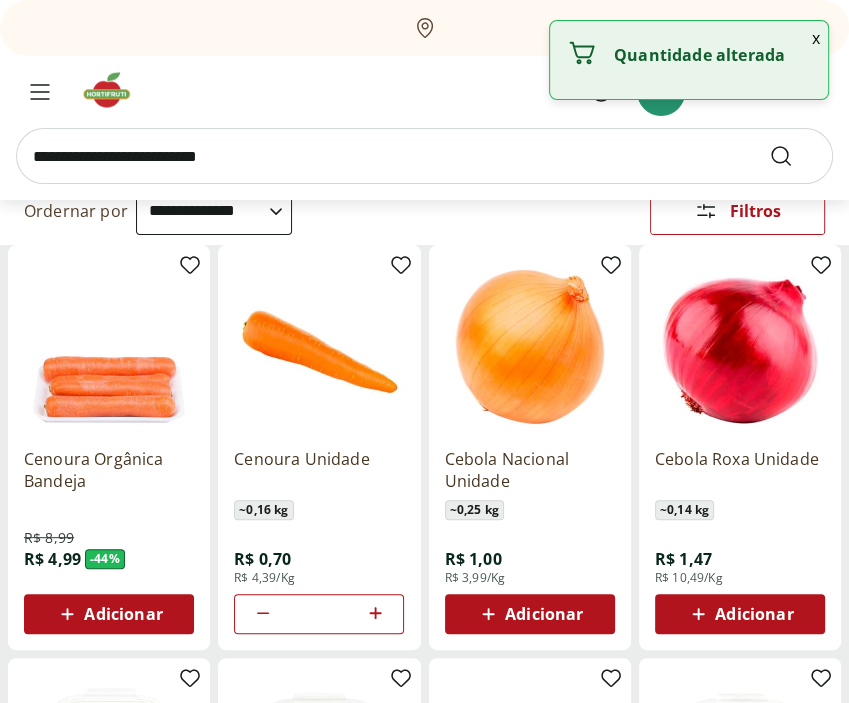 click 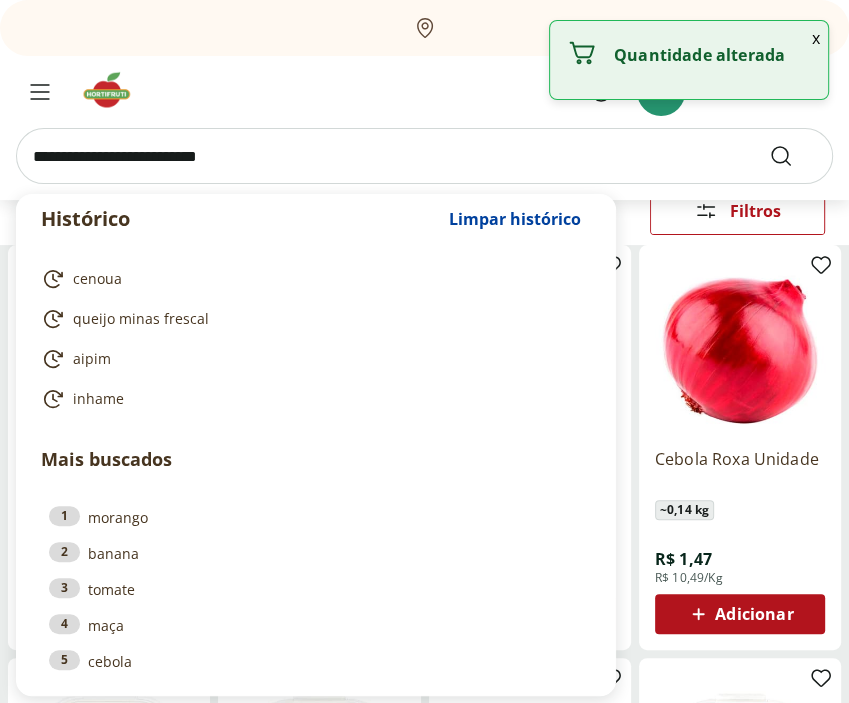 click at bounding box center (424, 156) 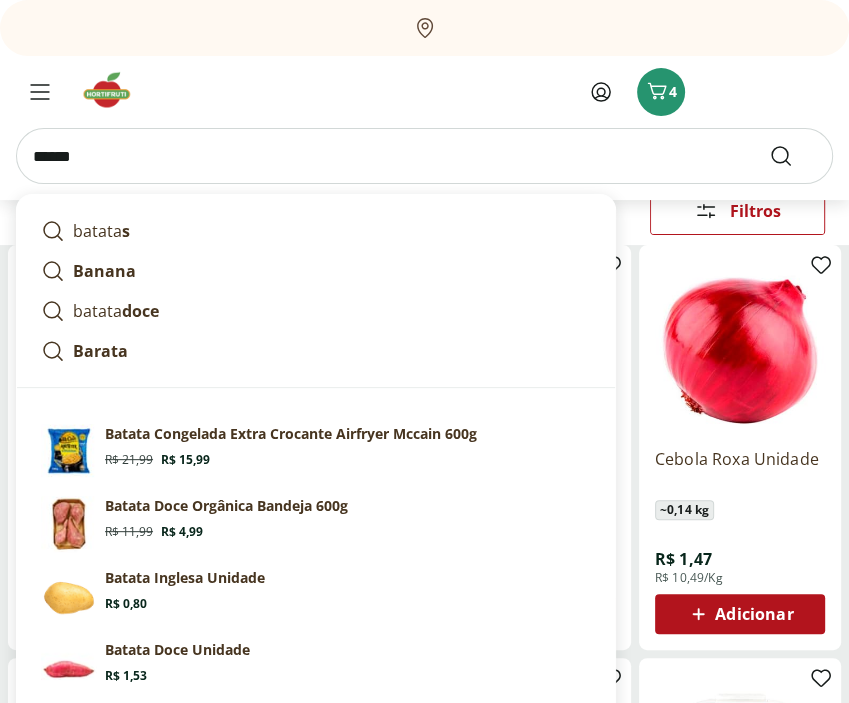 type on "******" 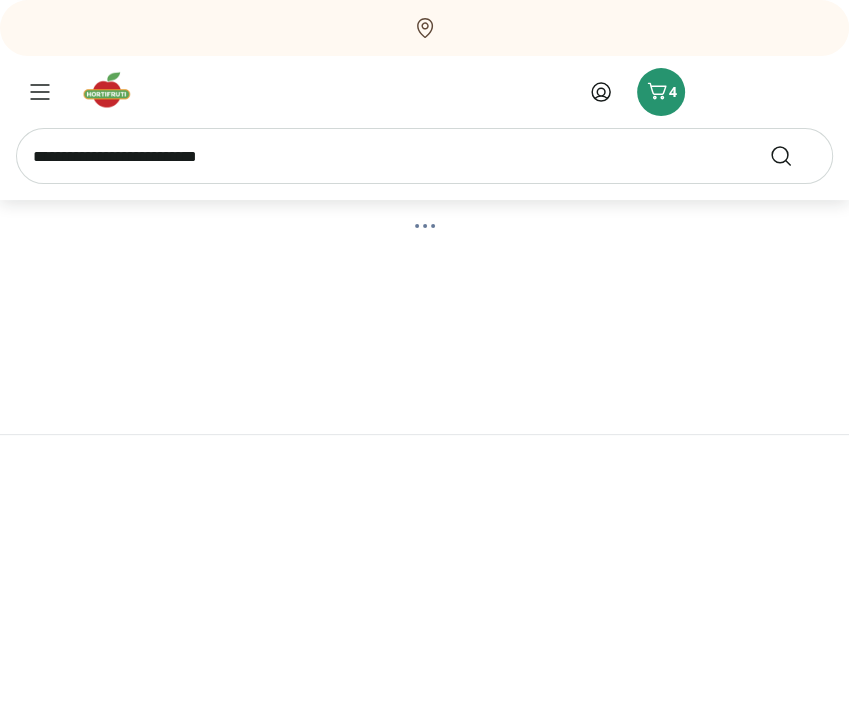 scroll, scrollTop: 0, scrollLeft: 0, axis: both 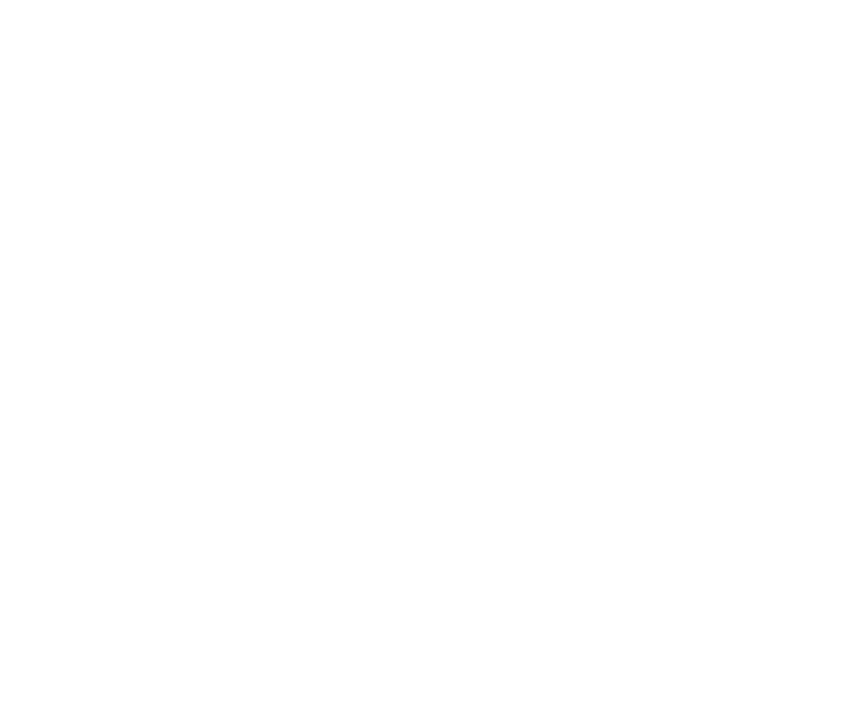 select on "**********" 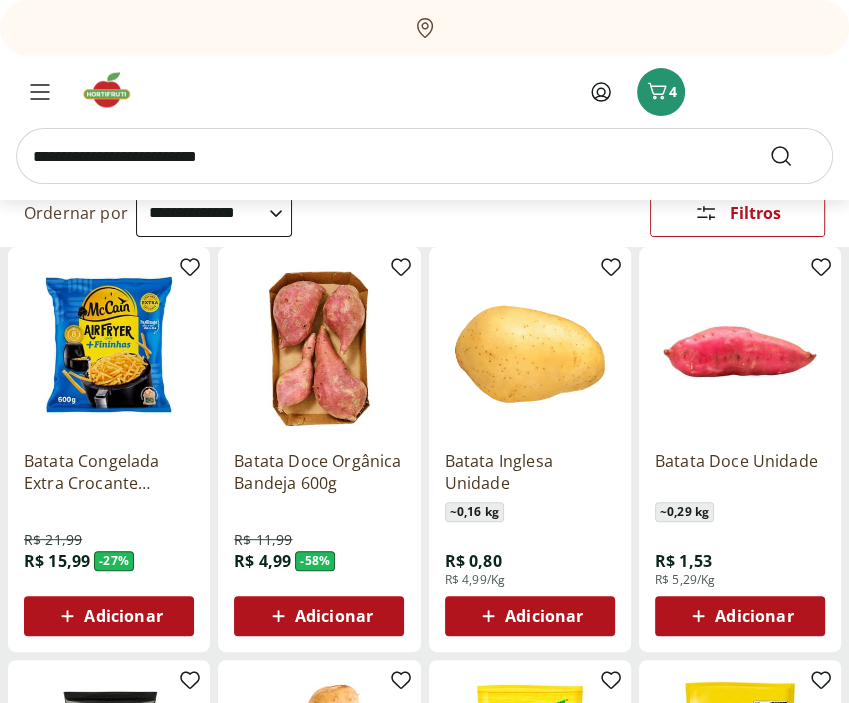 scroll, scrollTop: 200, scrollLeft: 0, axis: vertical 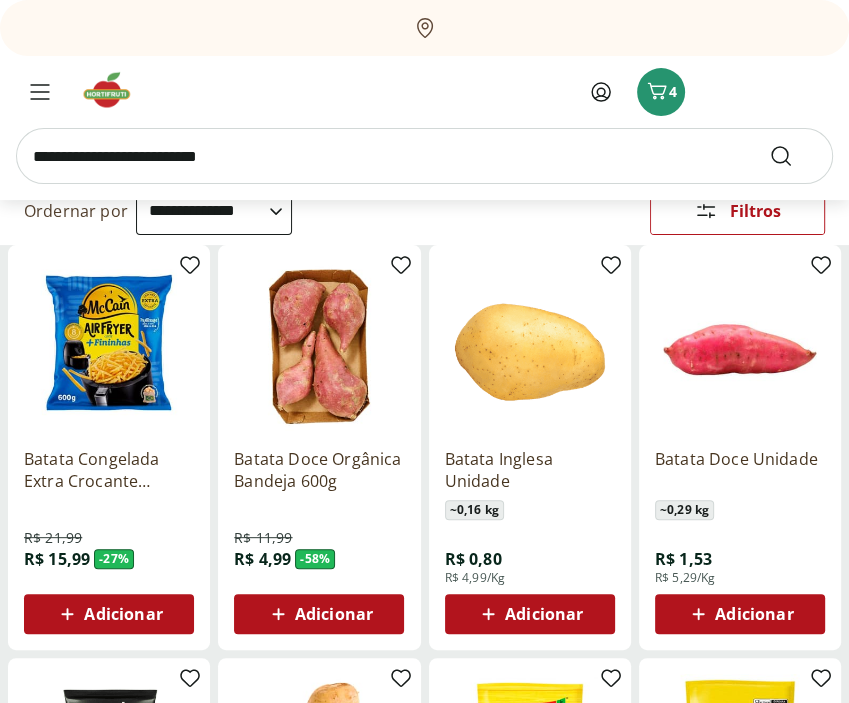 click on "Adicionar" at bounding box center (544, 614) 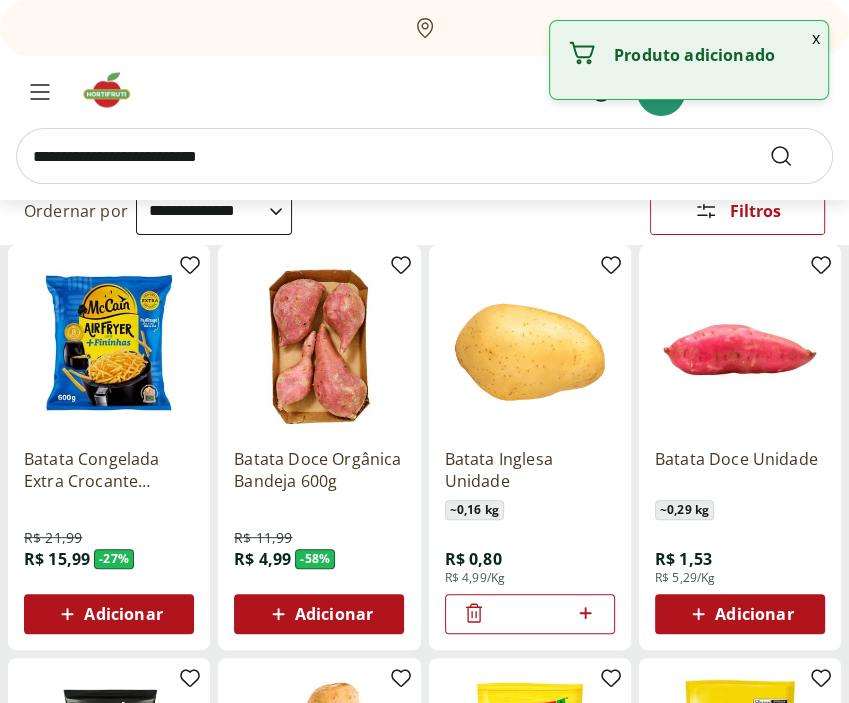 click 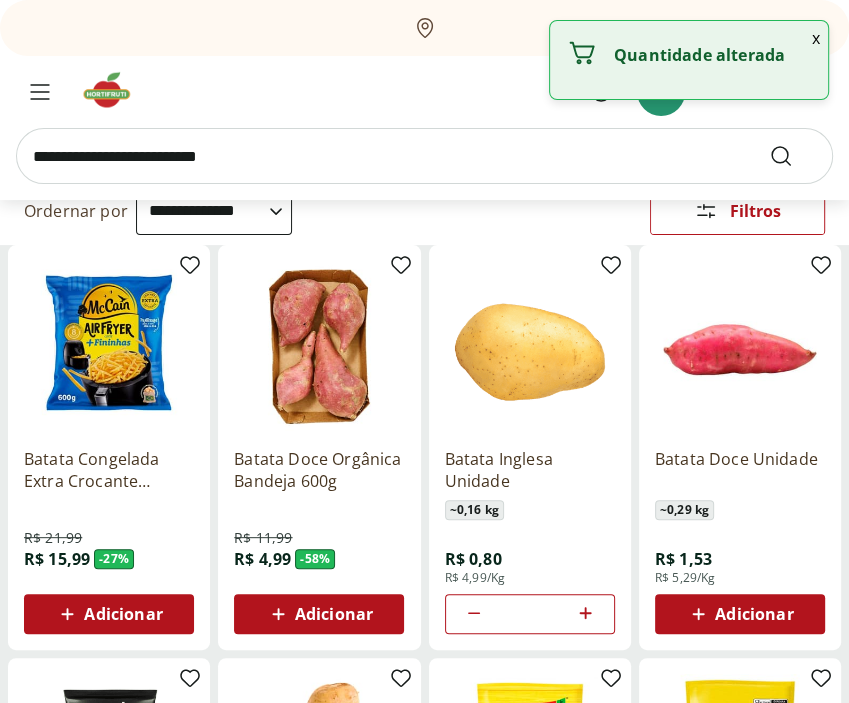 click 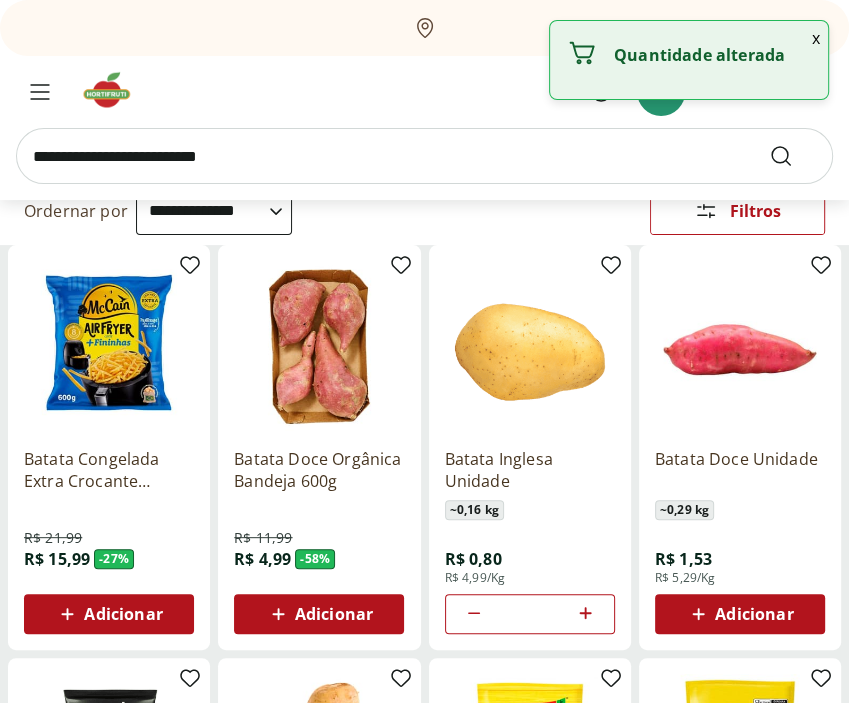 click 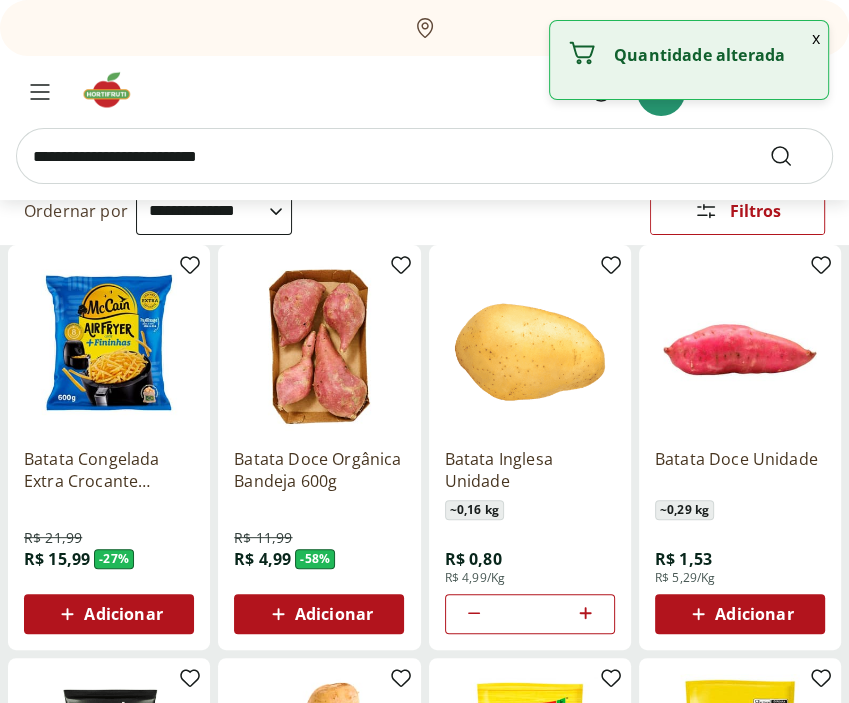 click at bounding box center (424, 156) 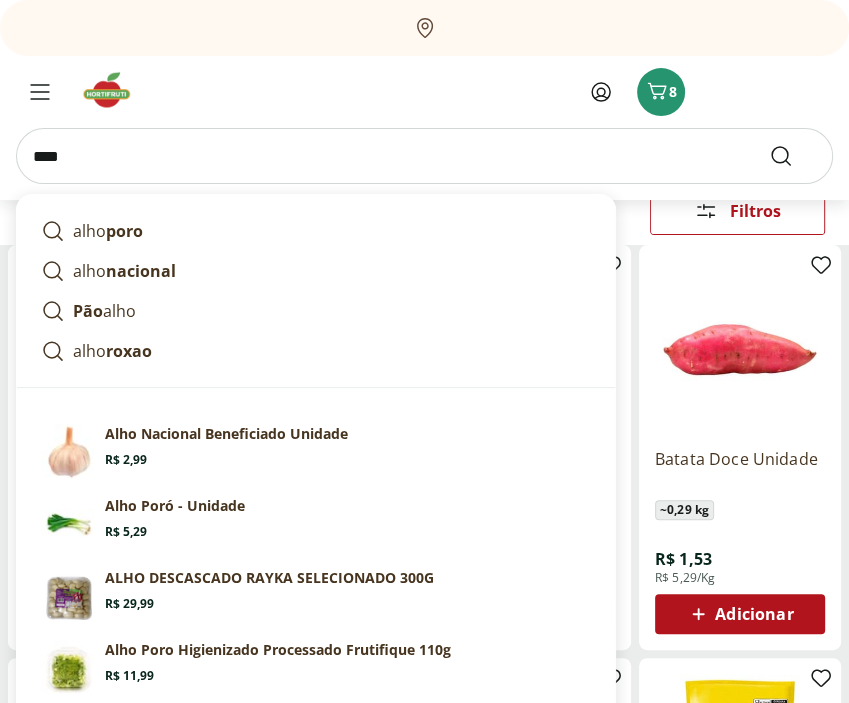 click on "****" at bounding box center [424, 156] 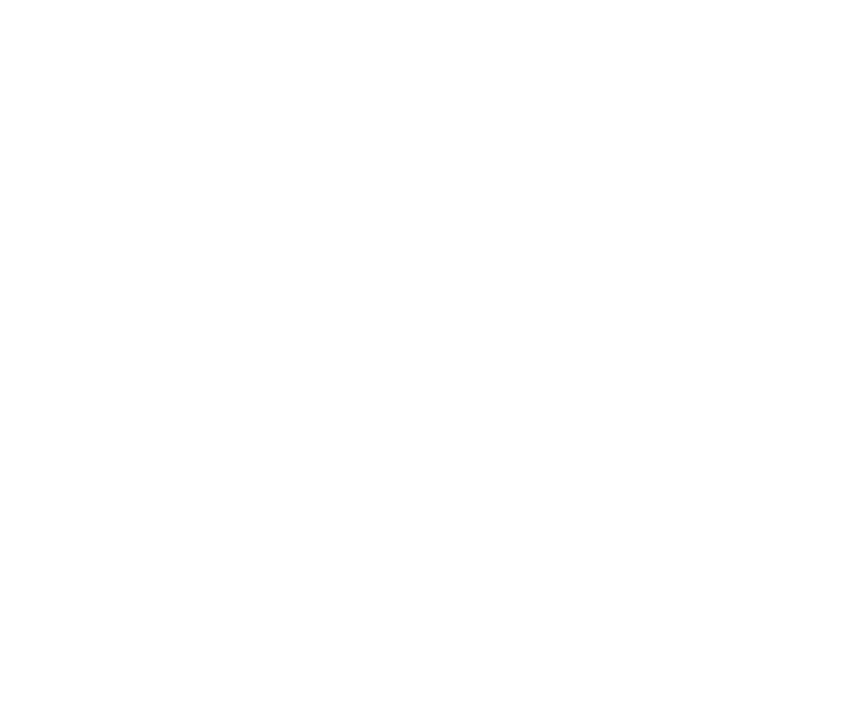 scroll, scrollTop: 0, scrollLeft: 0, axis: both 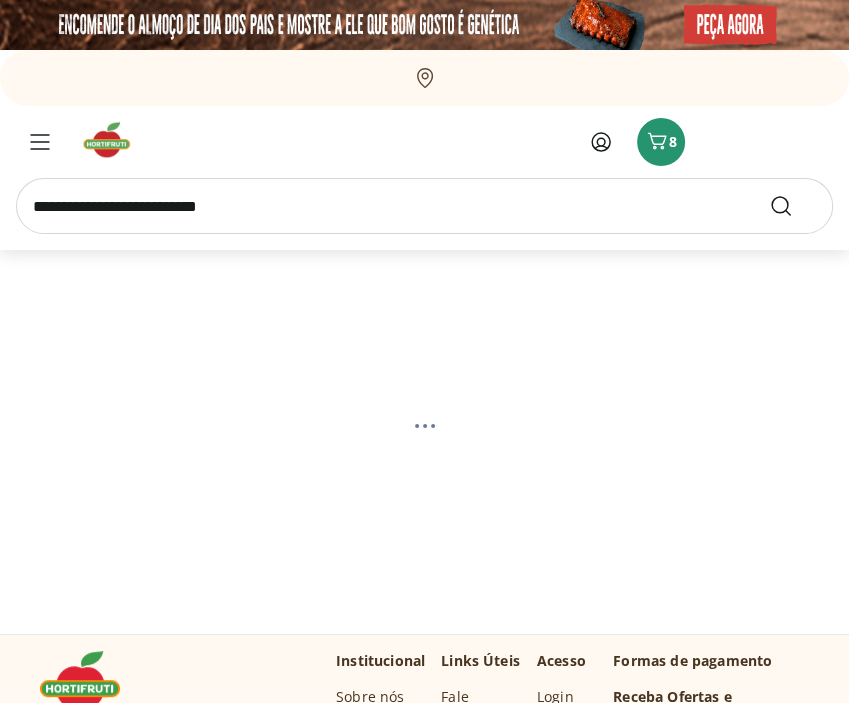 select on "**********" 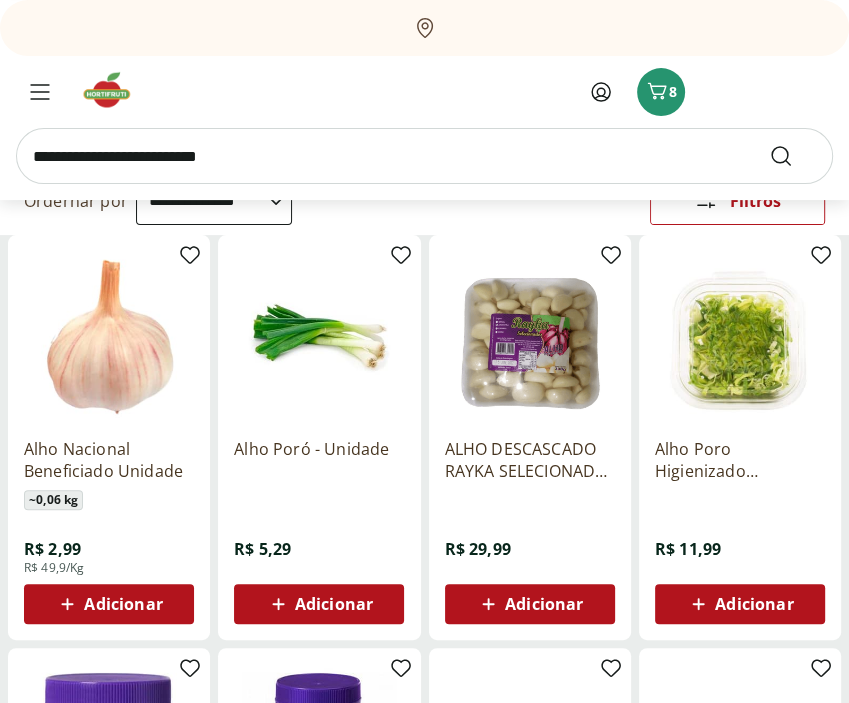 scroll, scrollTop: 300, scrollLeft: 0, axis: vertical 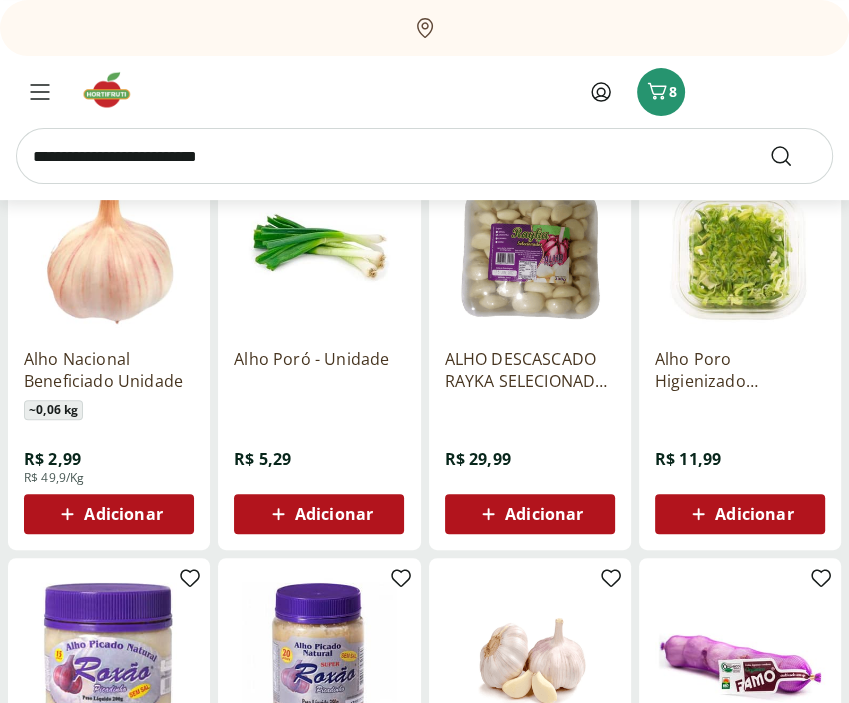 click on "Adicionar" at bounding box center [123, 514] 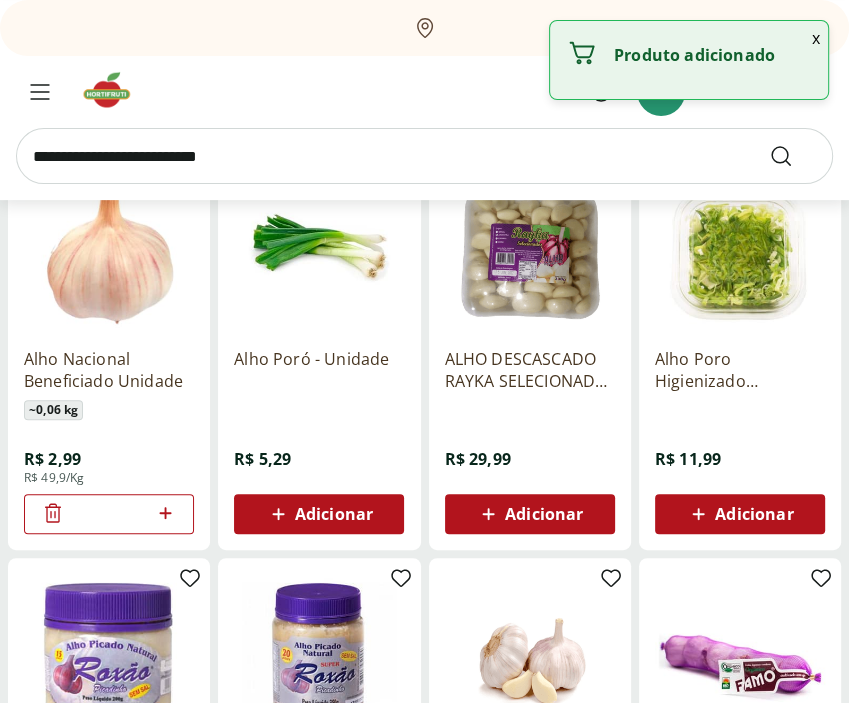 click 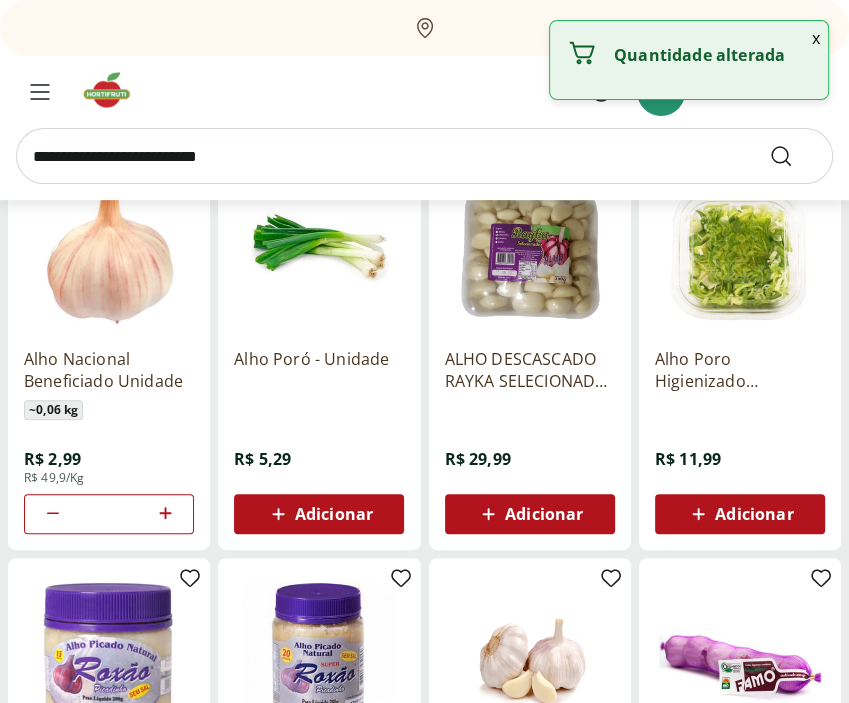 click 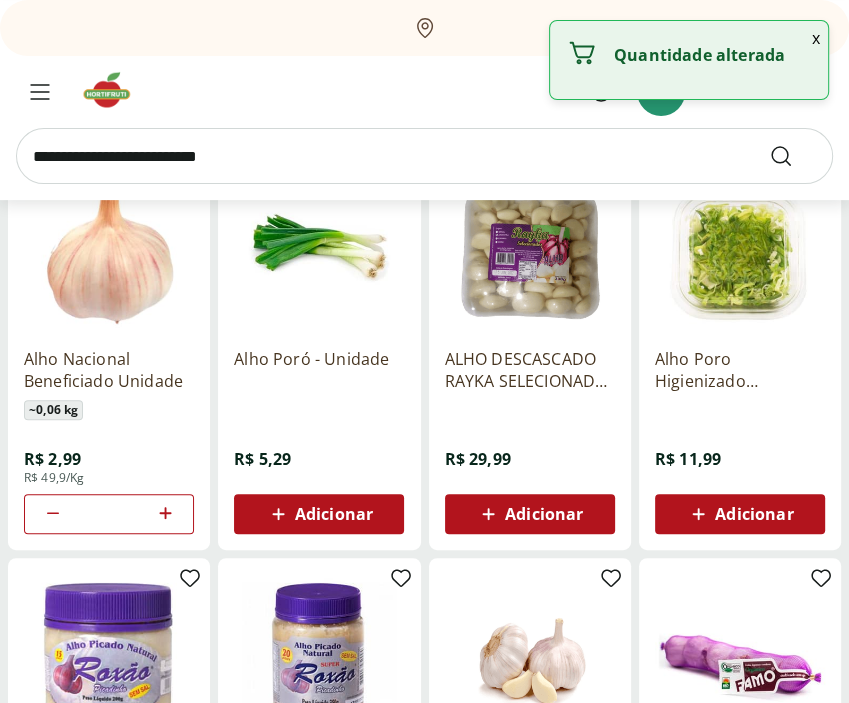 click 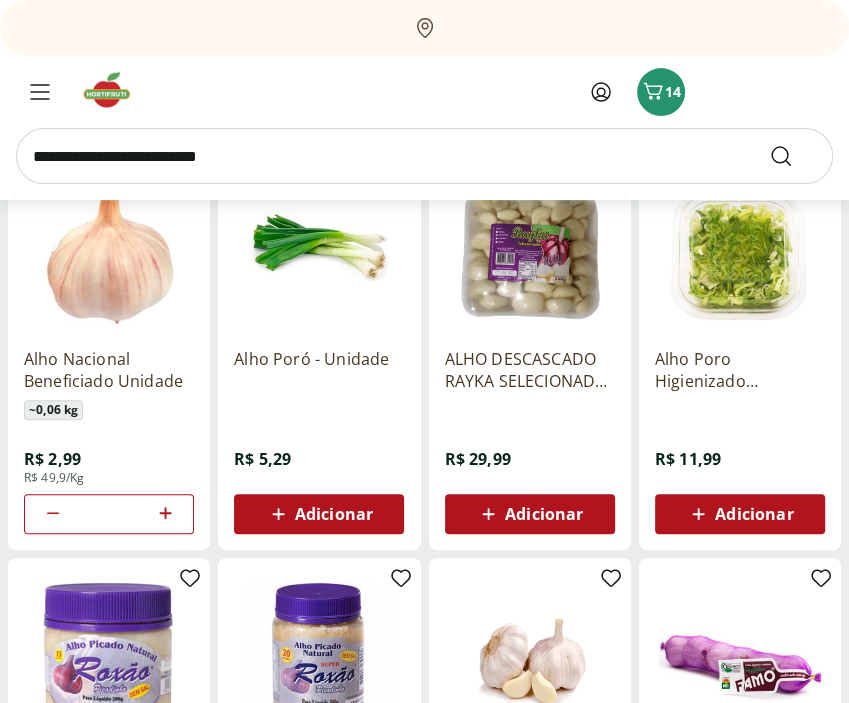click at bounding box center (424, 156) 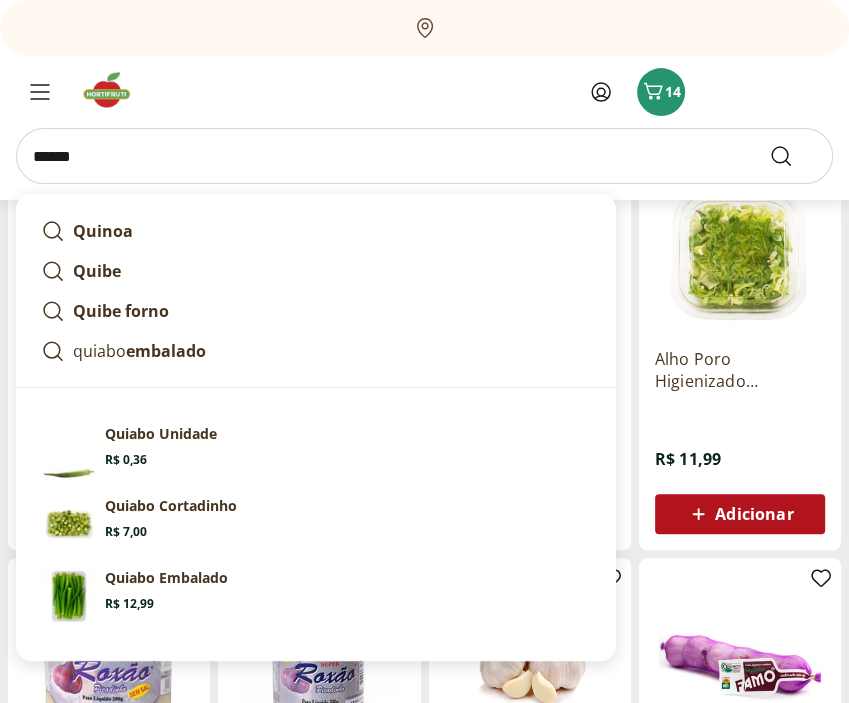 type on "******" 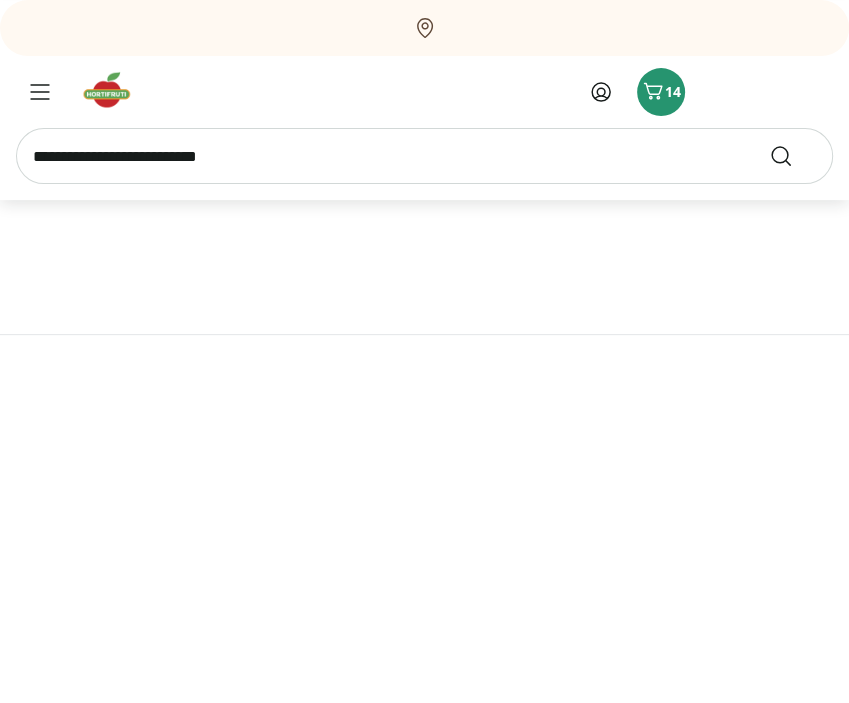 scroll, scrollTop: 0, scrollLeft: 0, axis: both 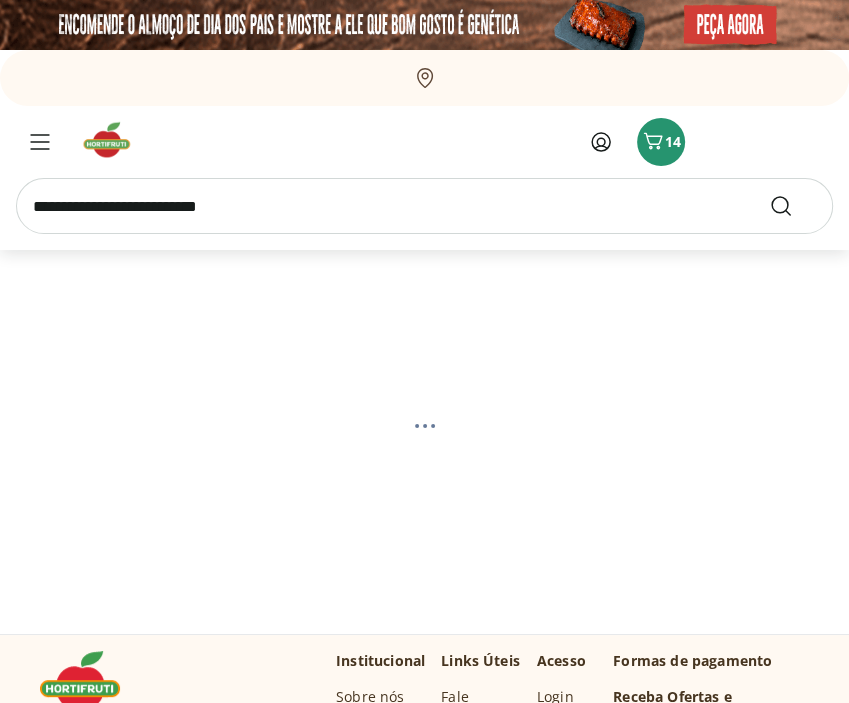select on "**********" 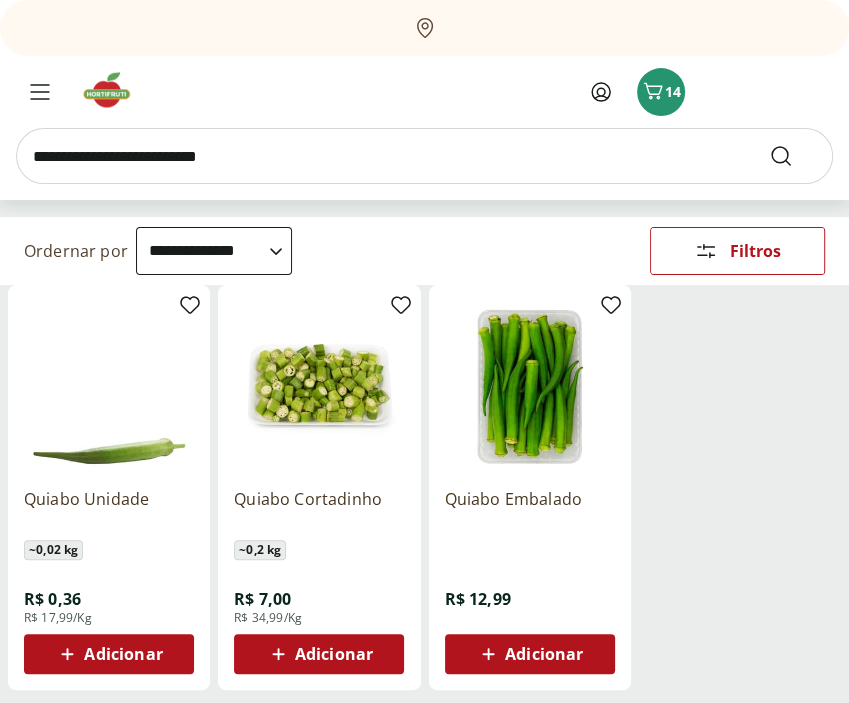 scroll, scrollTop: 200, scrollLeft: 0, axis: vertical 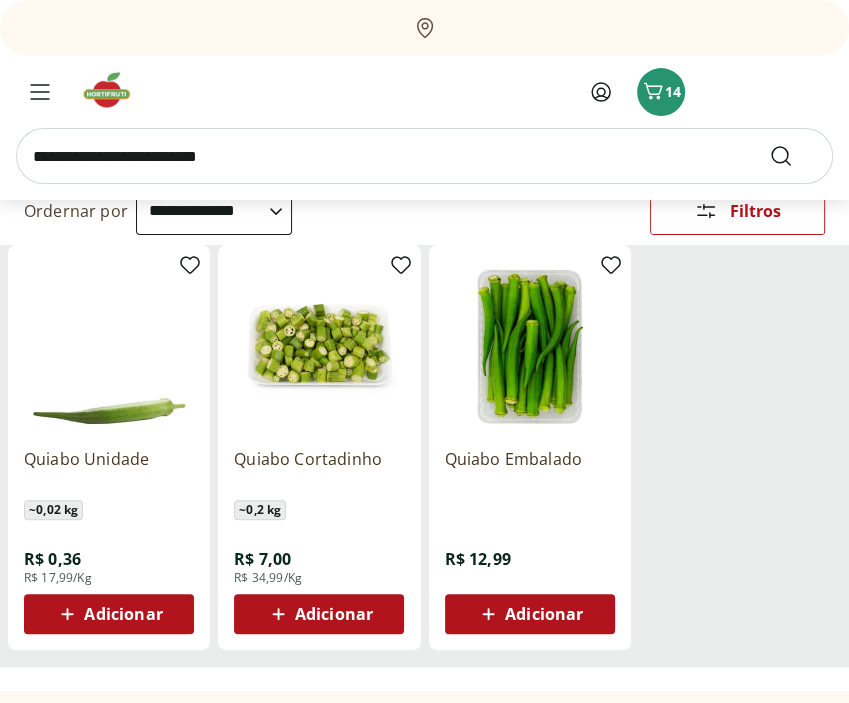 click on "Adicionar" at bounding box center [544, 614] 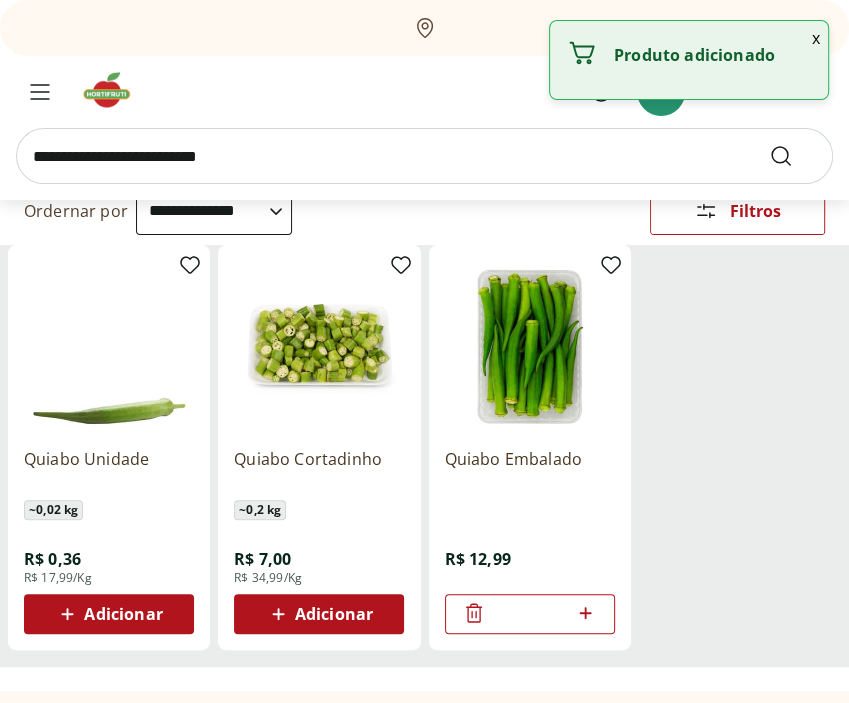 click at bounding box center (424, 156) 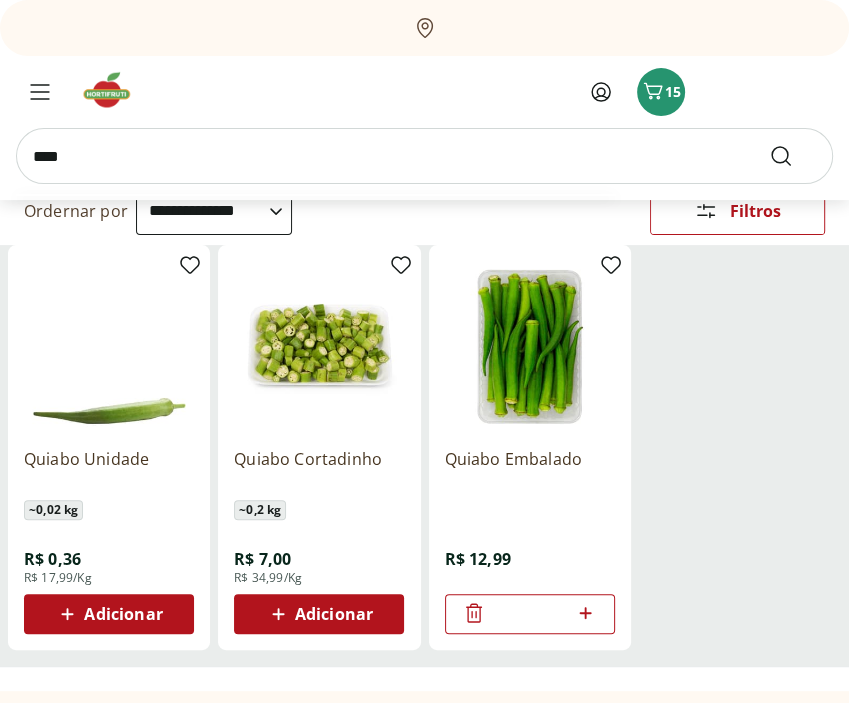 type on "****" 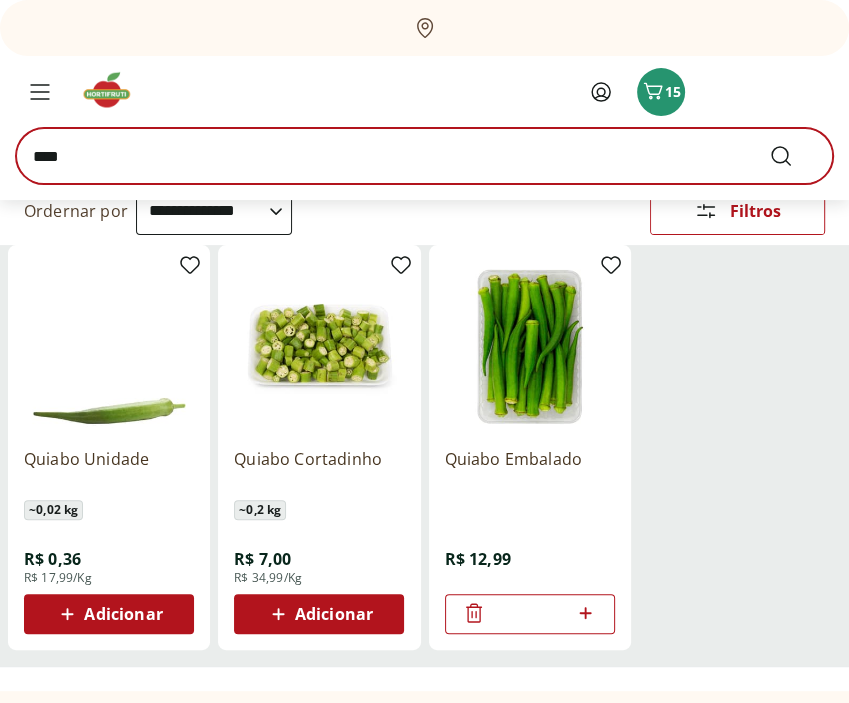 scroll, scrollTop: 0, scrollLeft: 0, axis: both 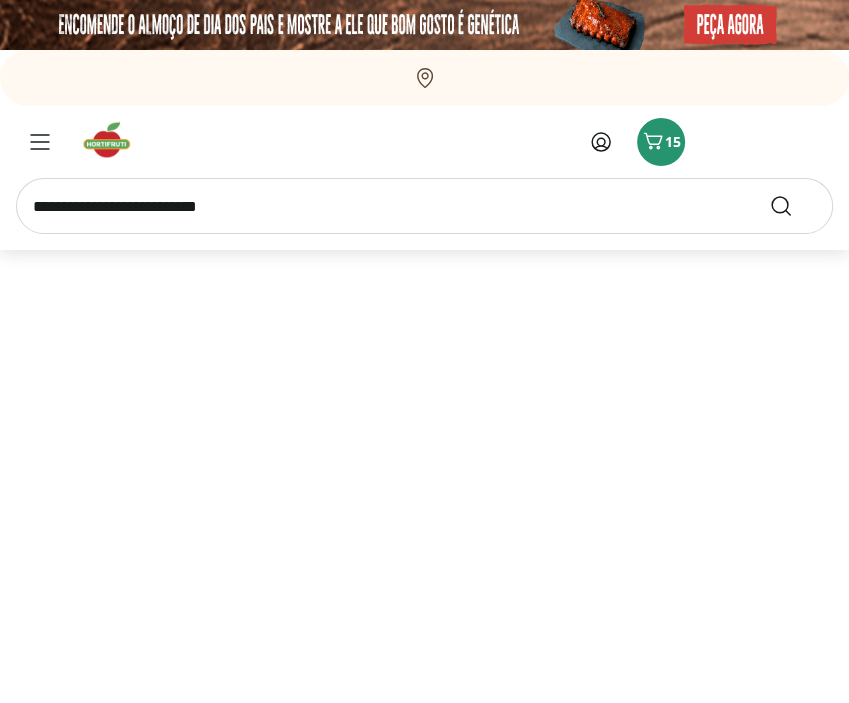 select on "**********" 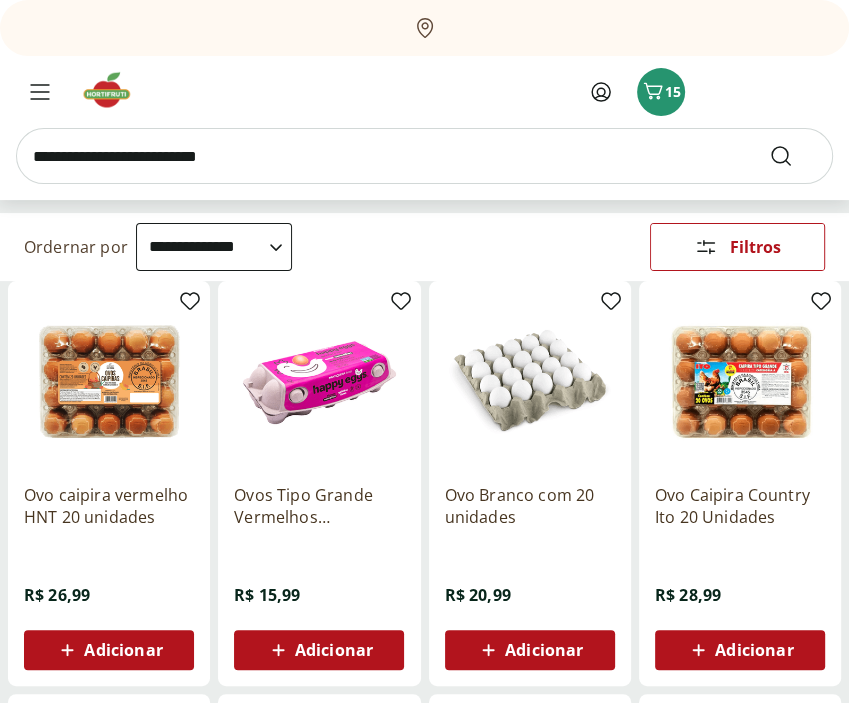 scroll, scrollTop: 200, scrollLeft: 0, axis: vertical 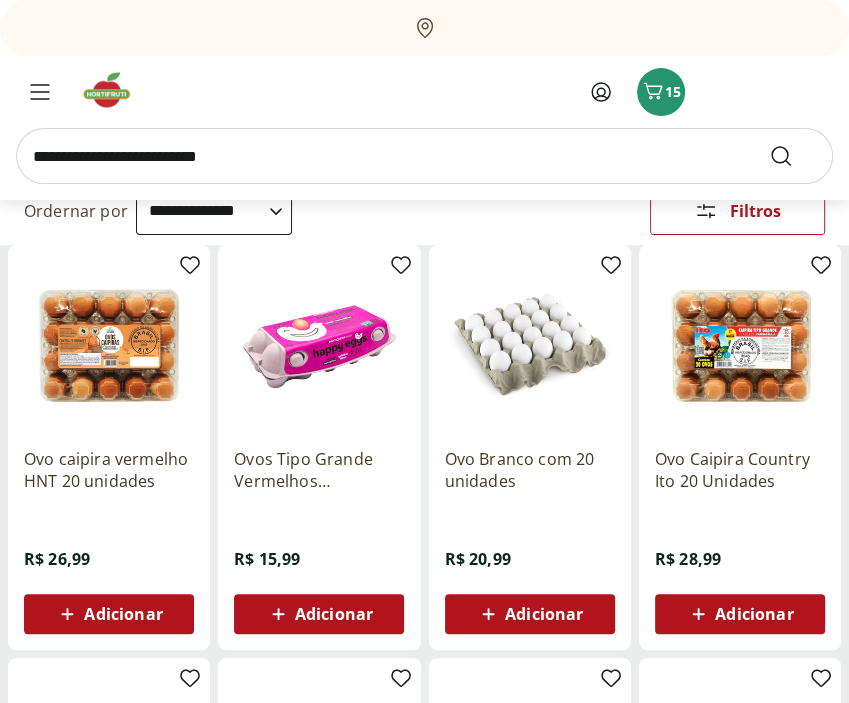 click on "Adicionar" at bounding box center [123, 614] 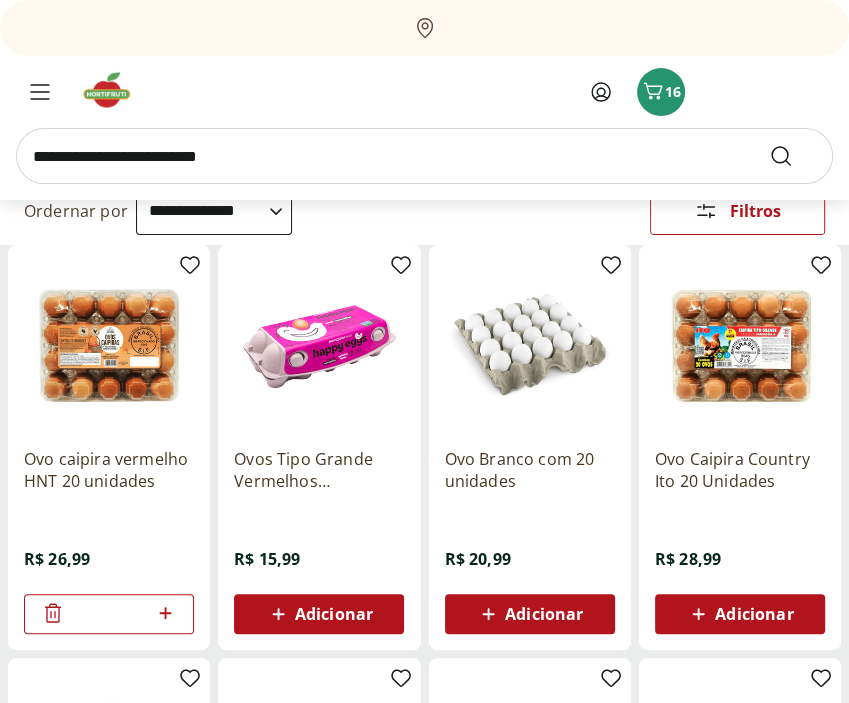 click at bounding box center [424, 156] 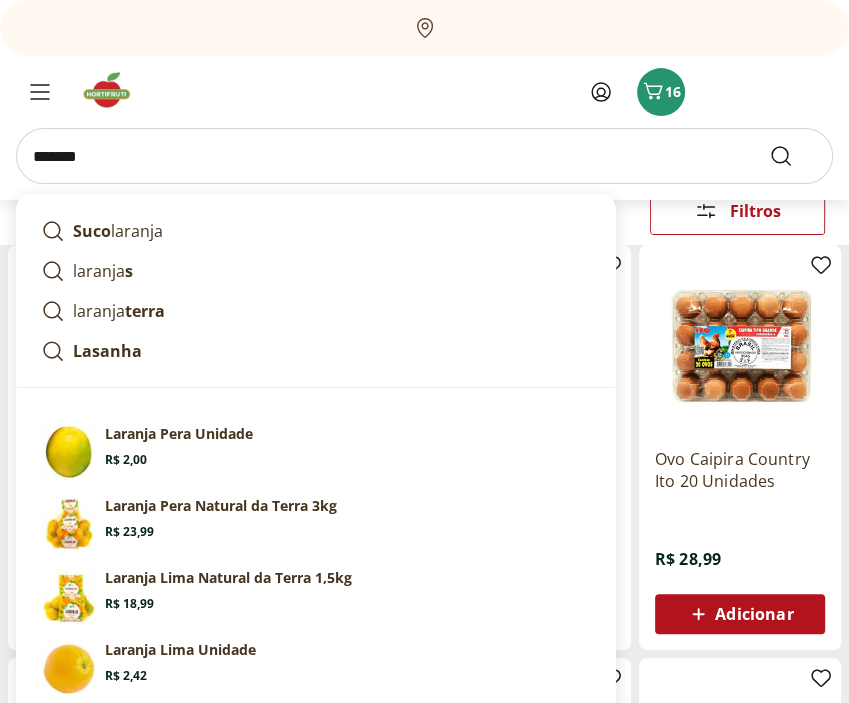 type on "*******" 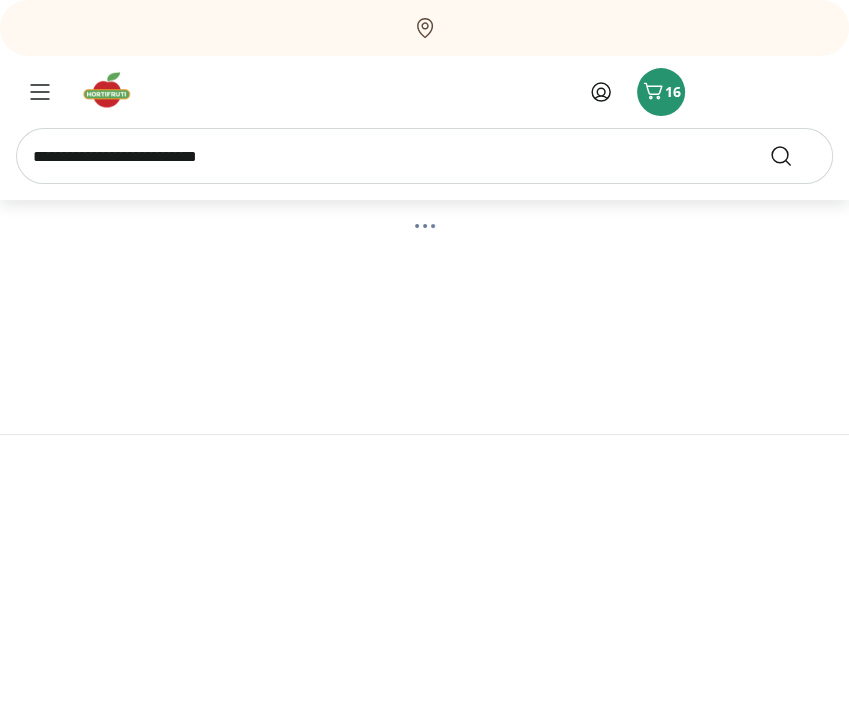 scroll, scrollTop: 0, scrollLeft: 0, axis: both 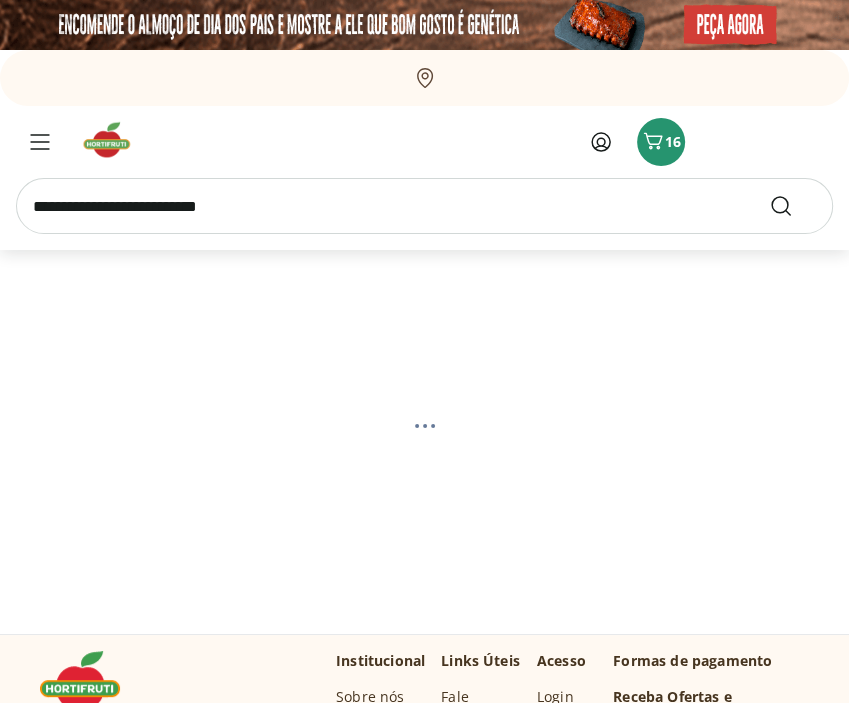 select on "**********" 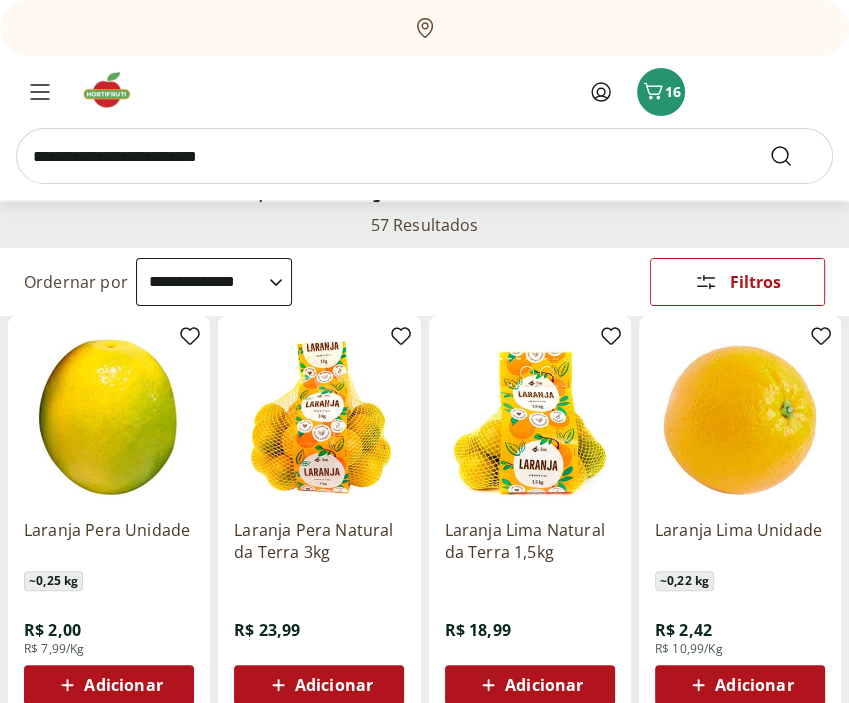 scroll, scrollTop: 200, scrollLeft: 0, axis: vertical 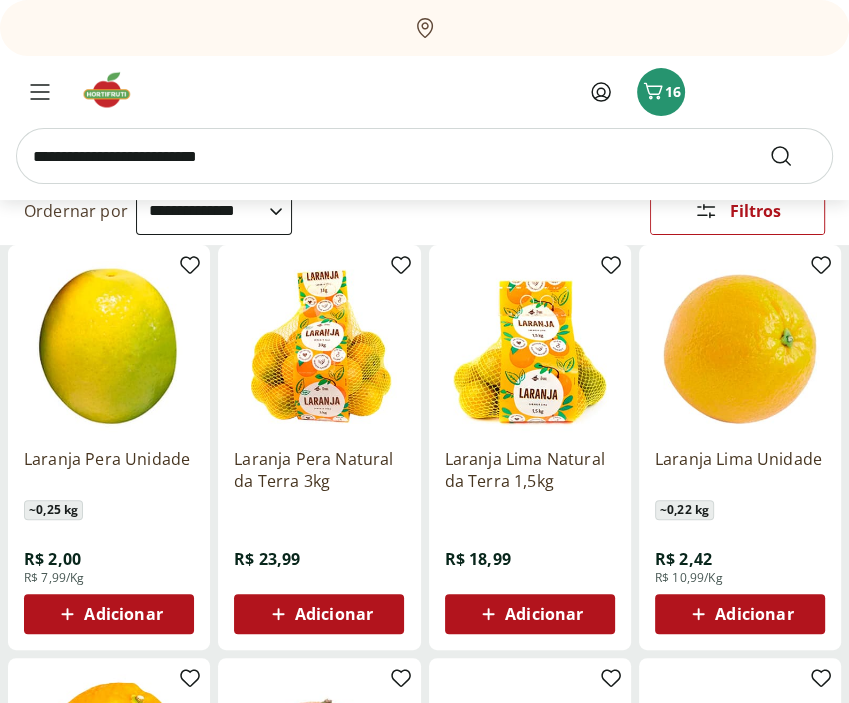click on "Adicionar" at bounding box center [544, 614] 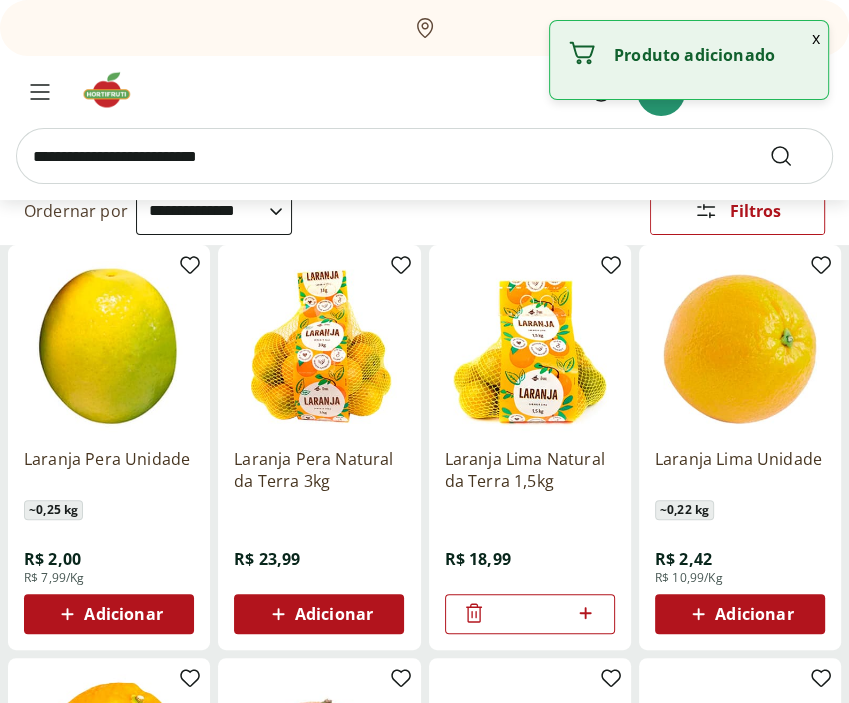 click at bounding box center [424, 156] 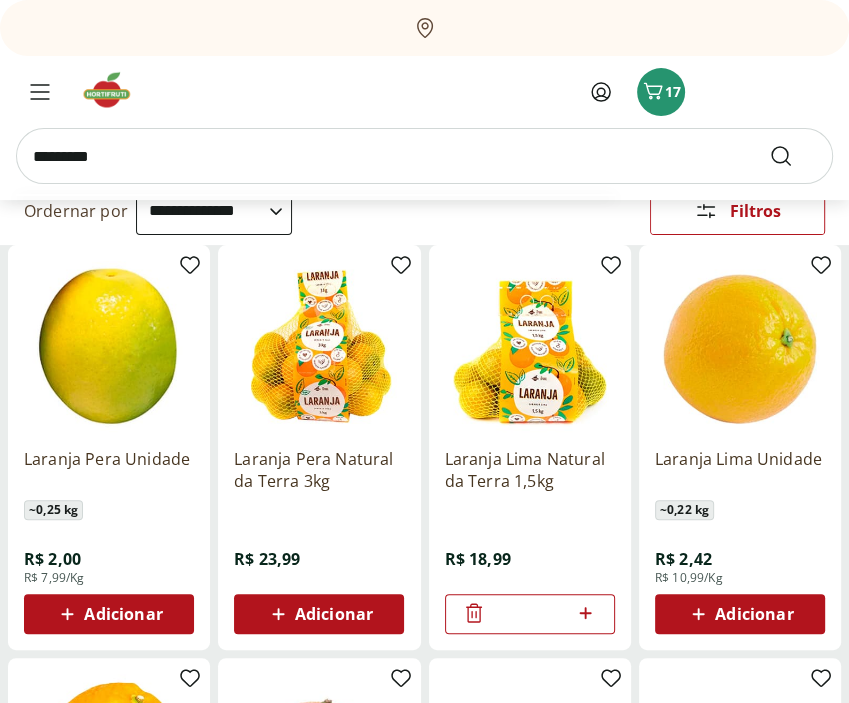 type on "*********" 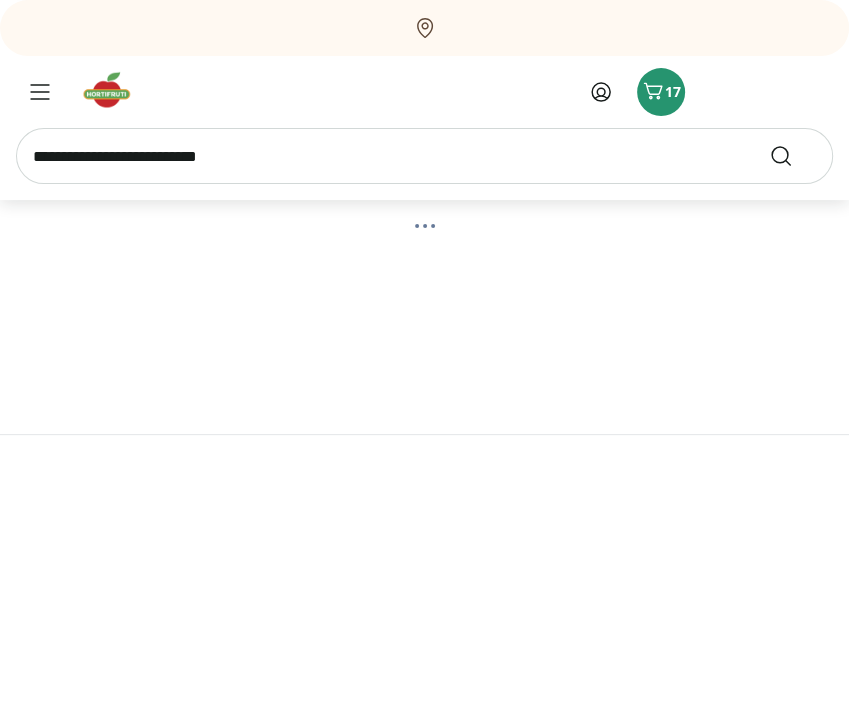 scroll, scrollTop: 0, scrollLeft: 0, axis: both 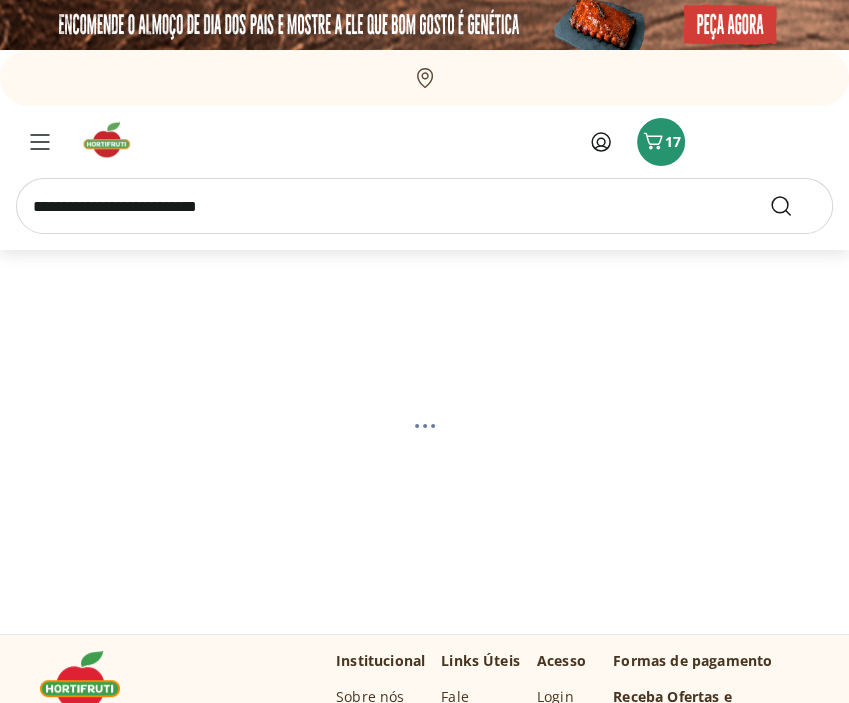 select on "**********" 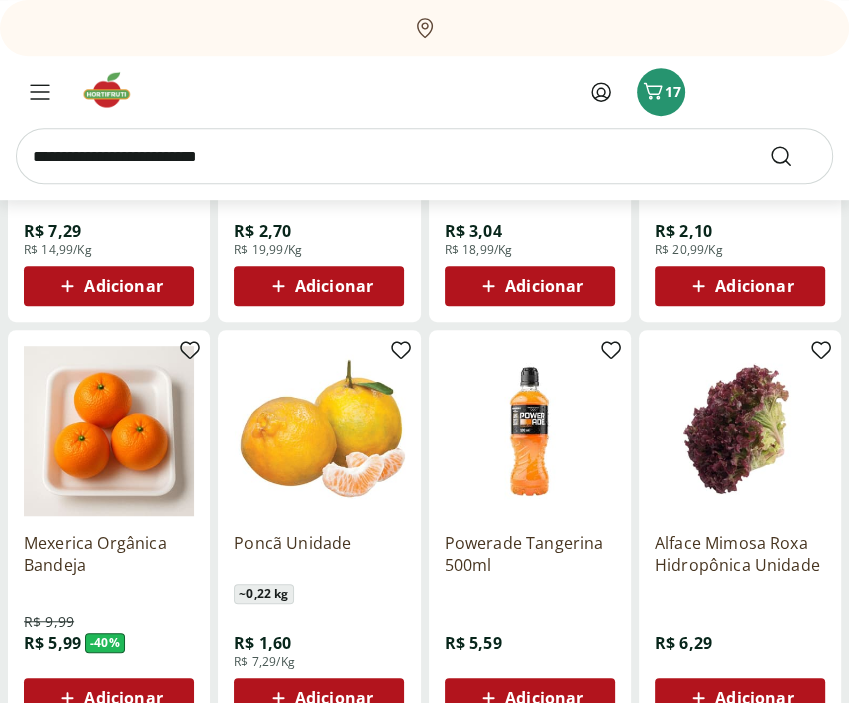 scroll, scrollTop: 600, scrollLeft: 0, axis: vertical 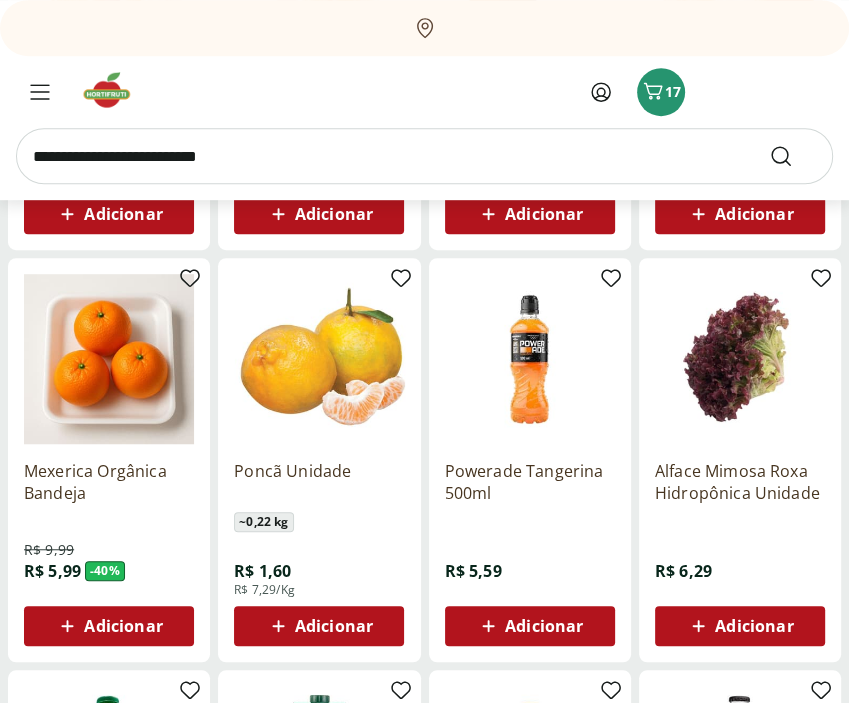 click on "Adicionar" at bounding box center (334, 626) 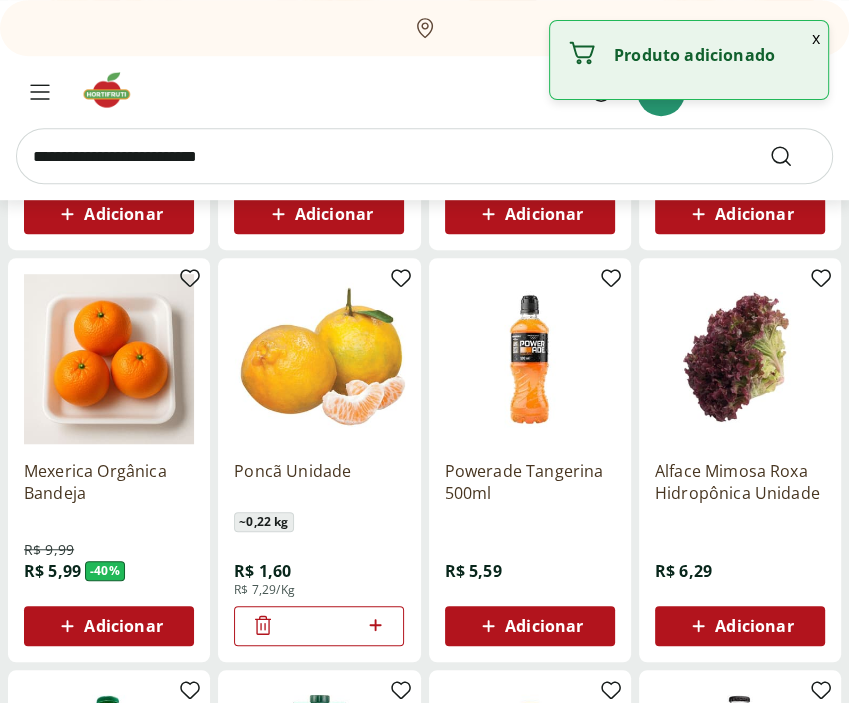 click 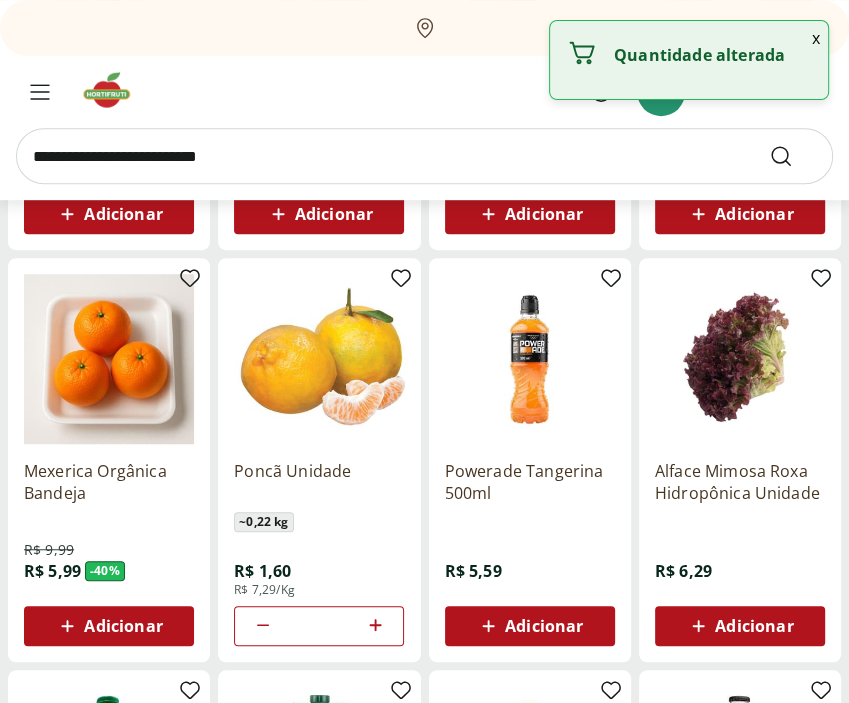 type on "*" 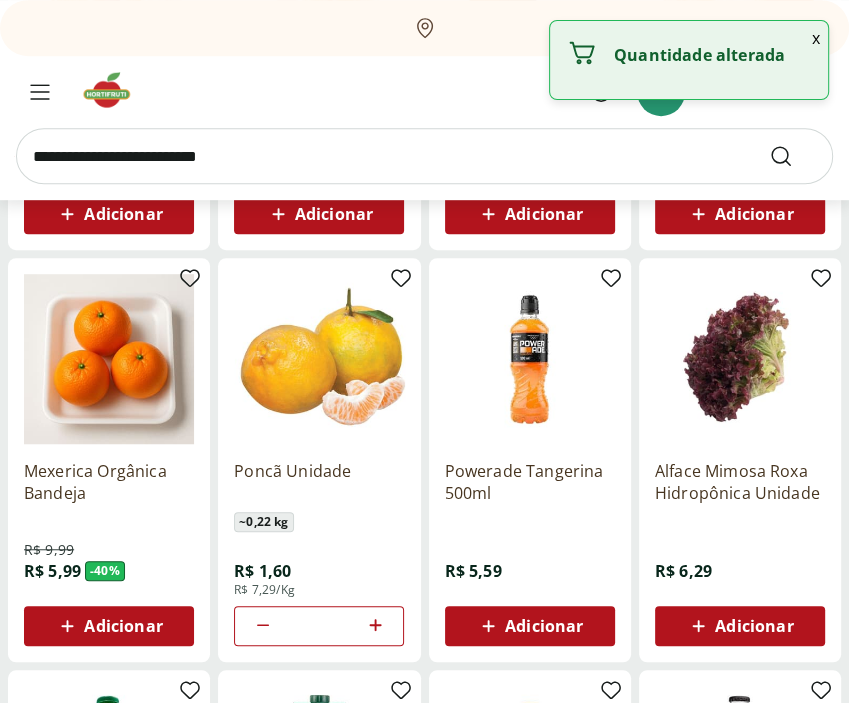 click at bounding box center [424, 156] 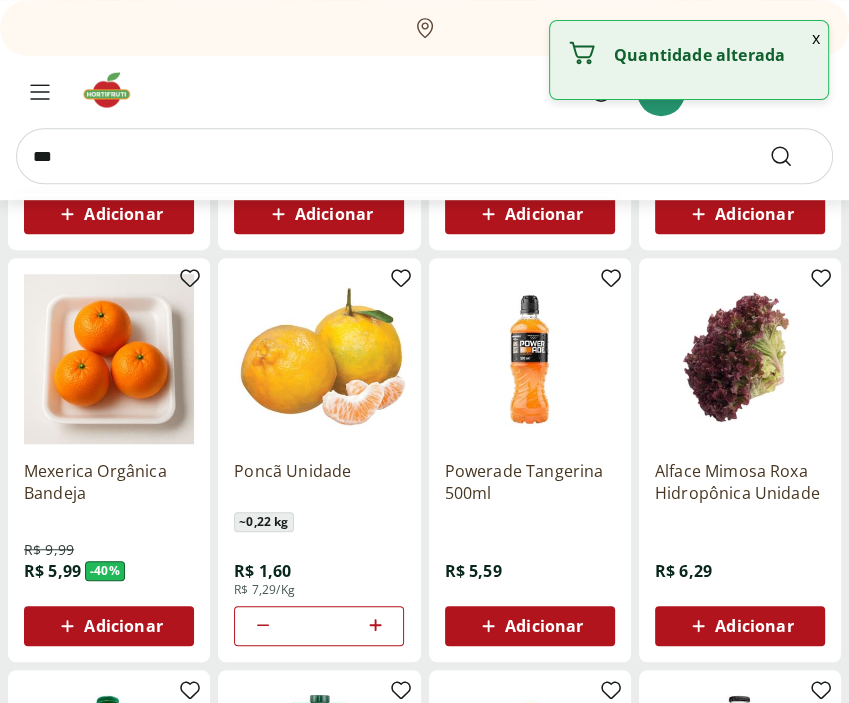 type on "***" 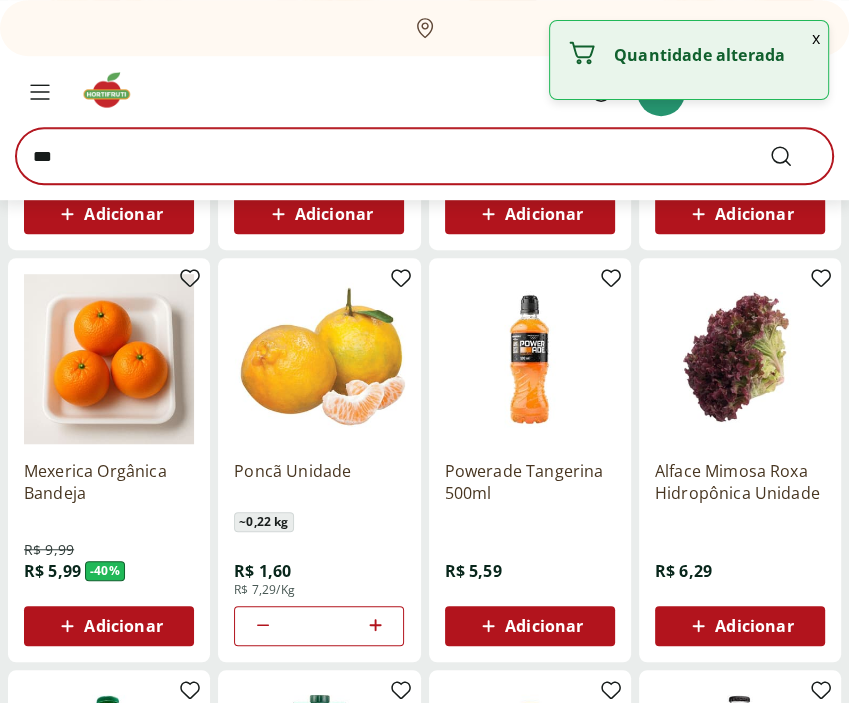 scroll, scrollTop: 0, scrollLeft: 0, axis: both 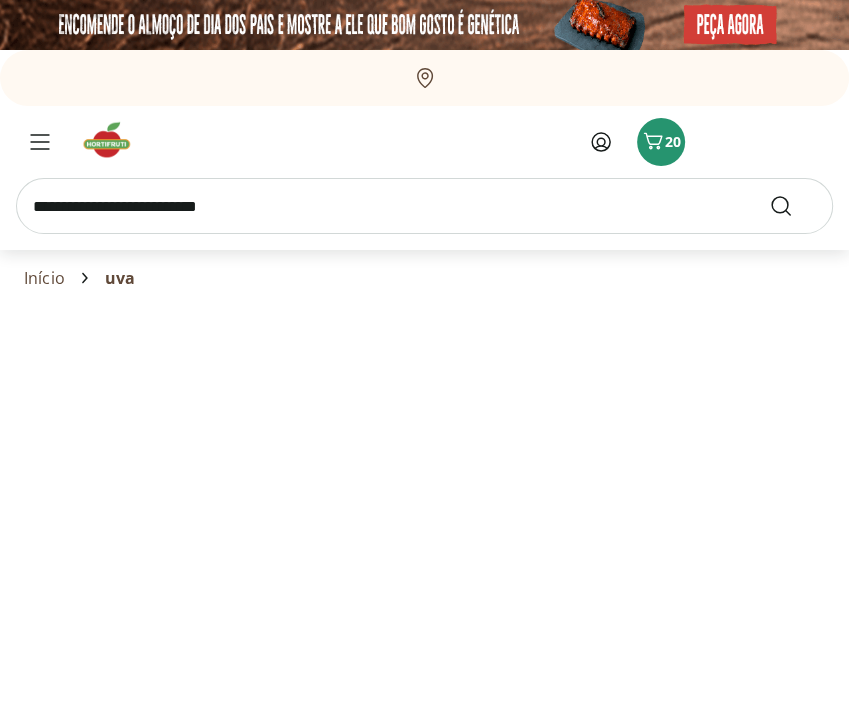 select on "**********" 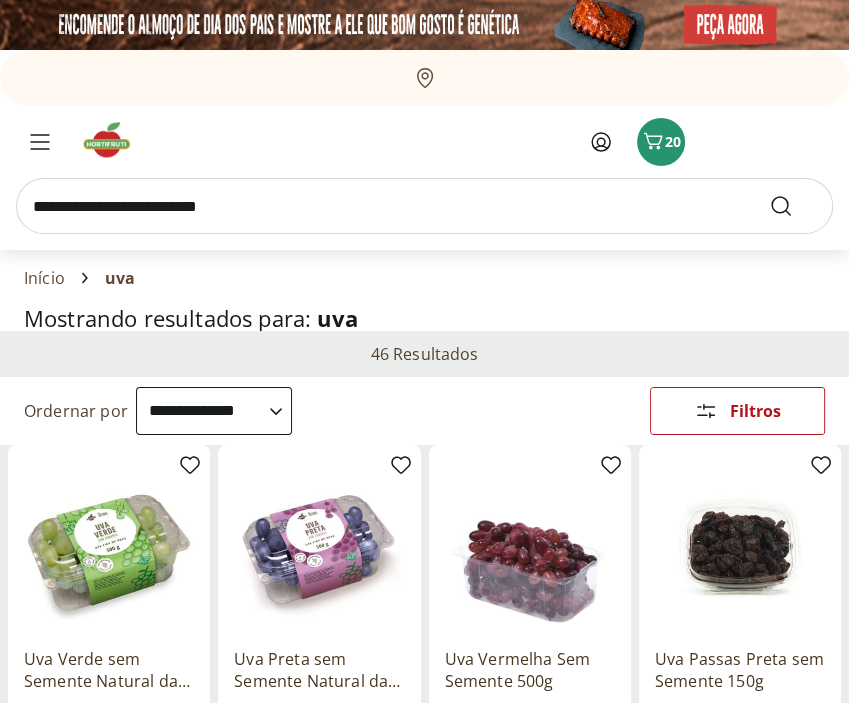 scroll, scrollTop: 200, scrollLeft: 0, axis: vertical 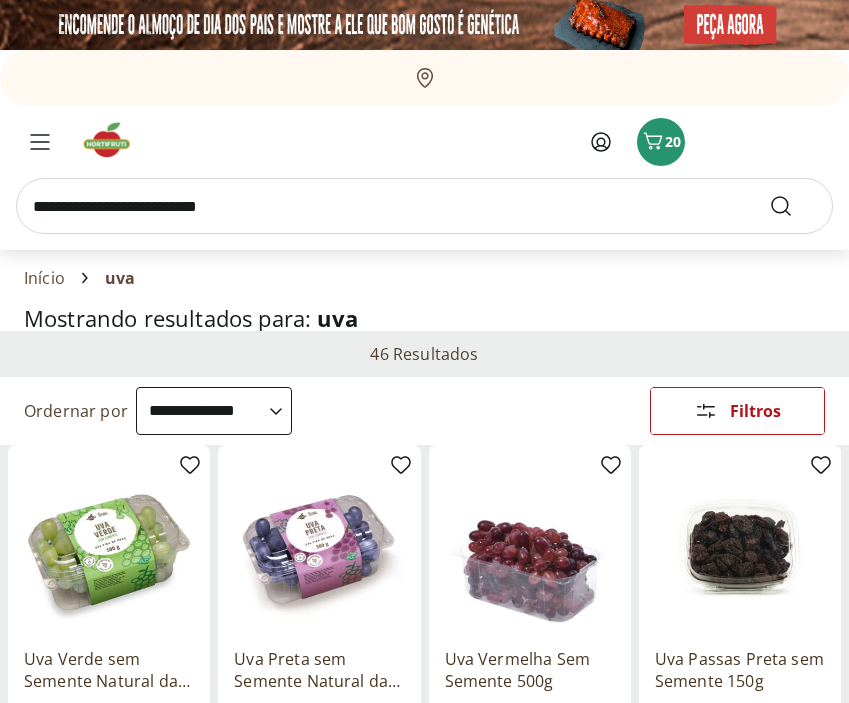 select on "**********" 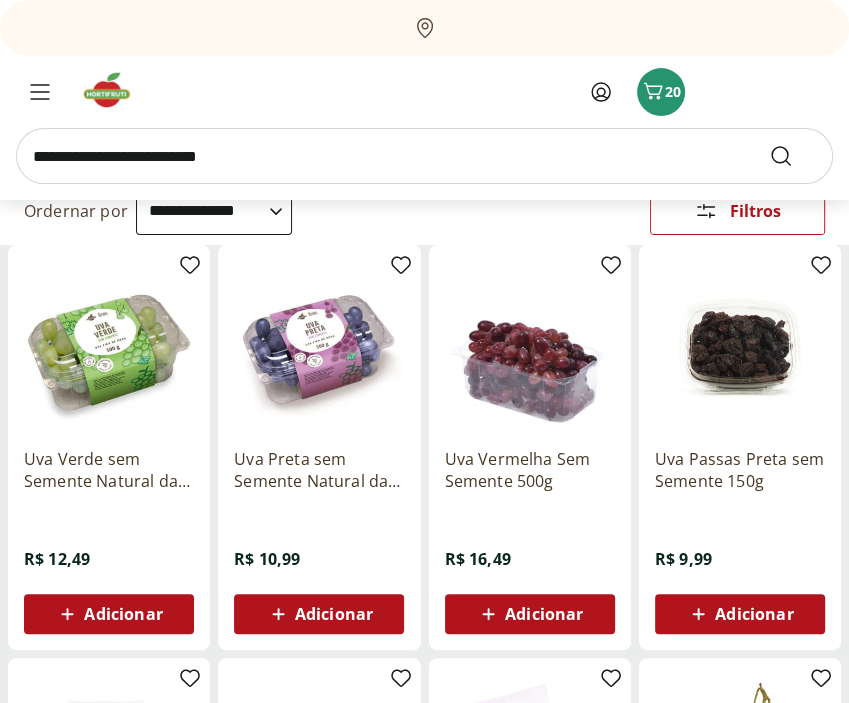 scroll, scrollTop: 0, scrollLeft: 0, axis: both 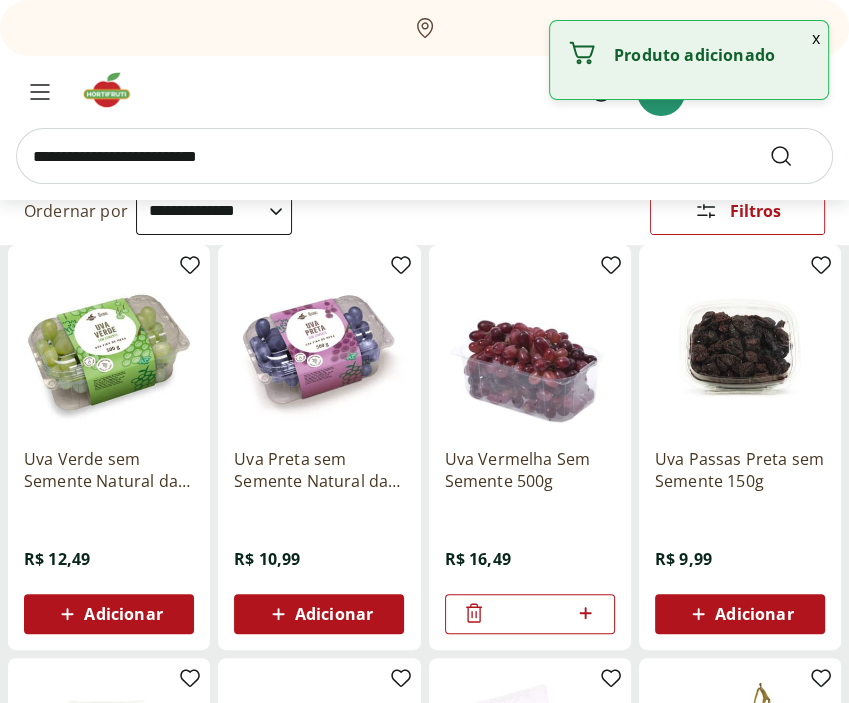 click at bounding box center (424, 156) 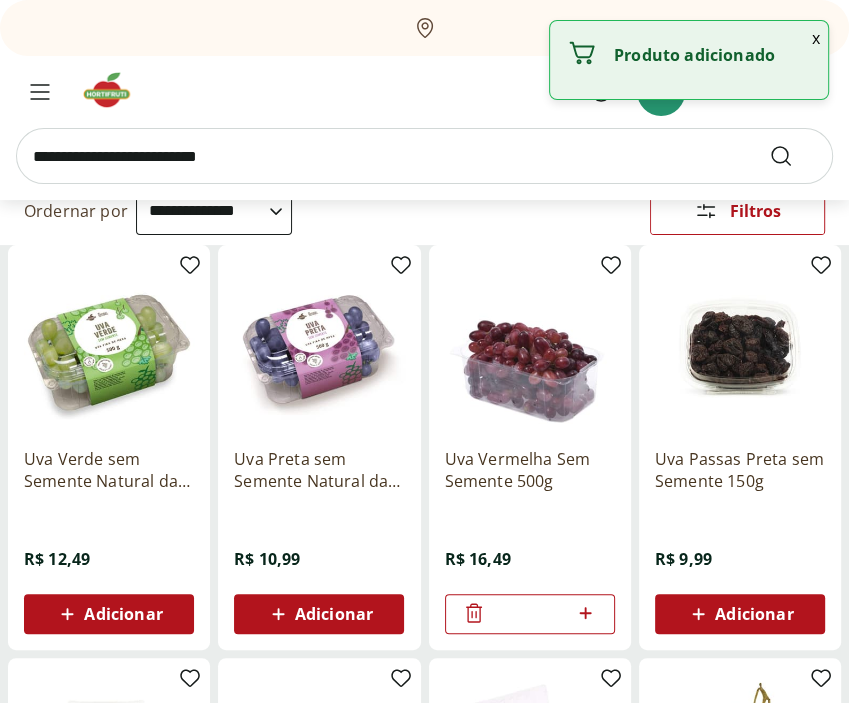 click on "Retirar em  Rio de Janeiro/RJ" at bounding box center [424, 28] 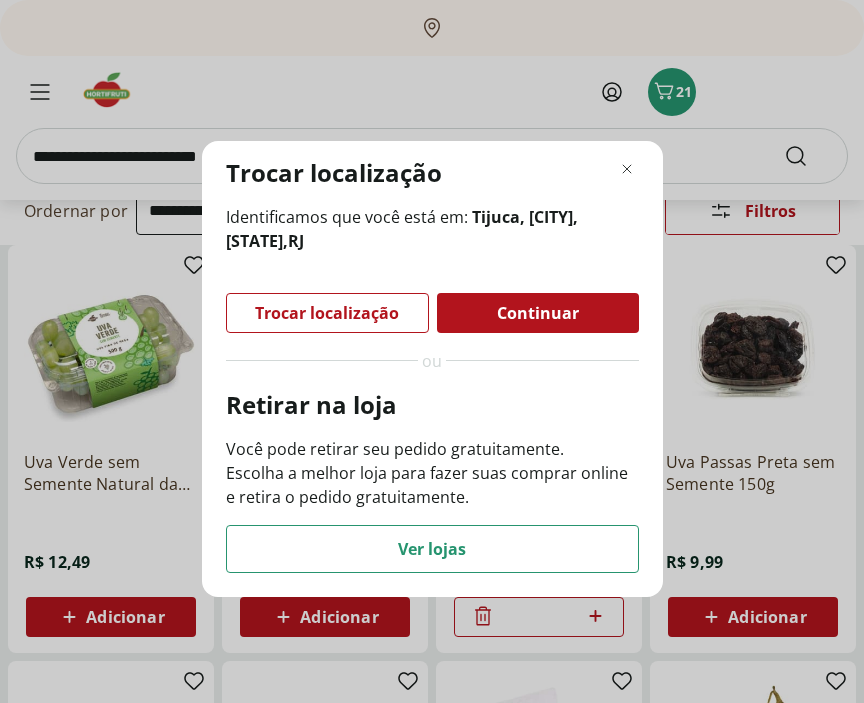 click on "Trocar localização Identificamos que você está em:   Tijuca,   Rio de Janeiro ,  RJ Trocar localização Continuar ou  Retirar na loja Você pode retirar seu pedido gratuitamente.  Escolha a melhor loja para fazer suas comprar online e retira o pedido gratuitamente. Ver lojas" at bounding box center (432, 351) 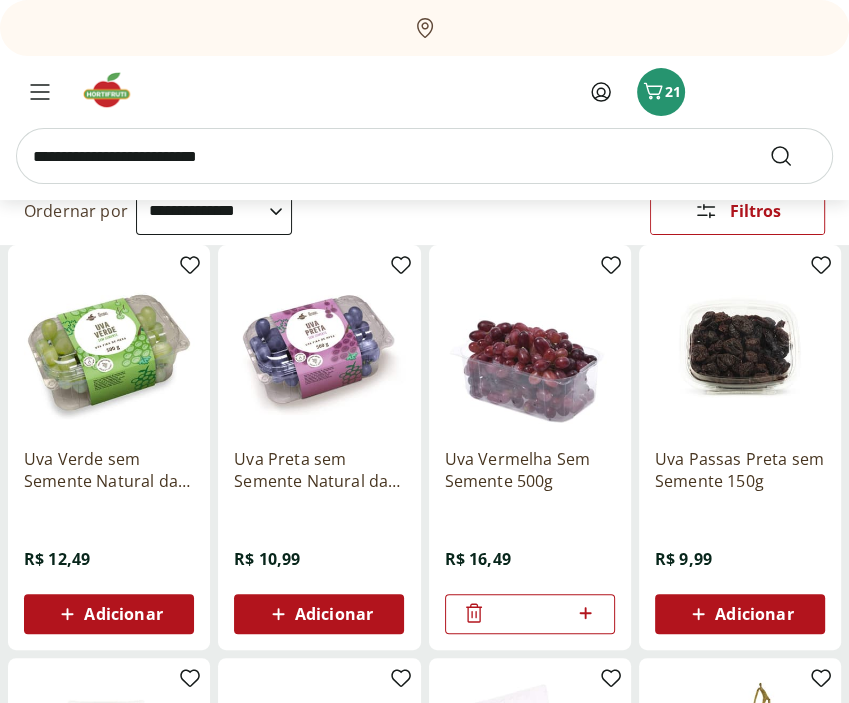 click at bounding box center (424, 156) 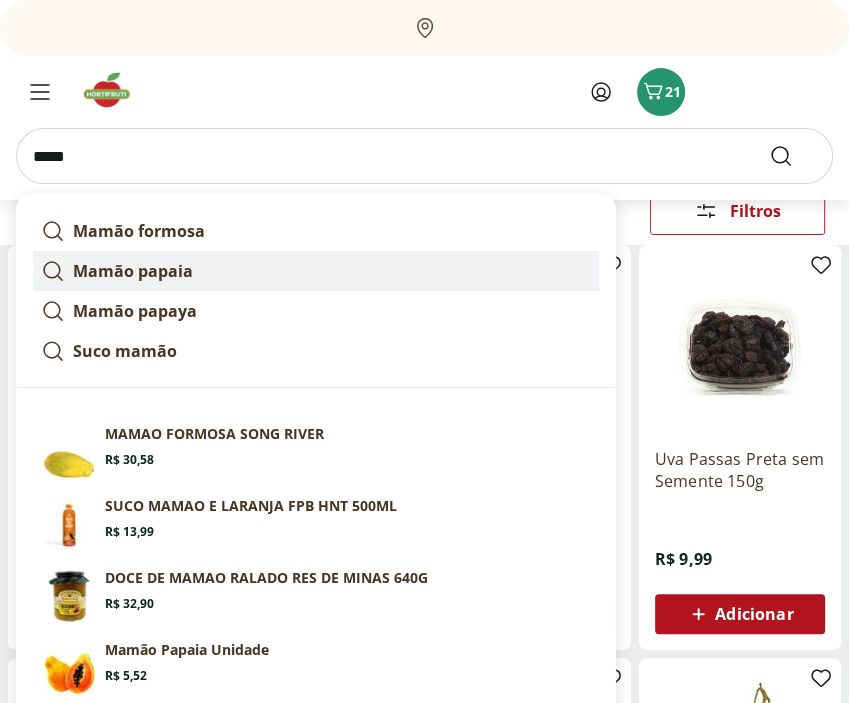 click on "Mamão papaia" at bounding box center [133, 271] 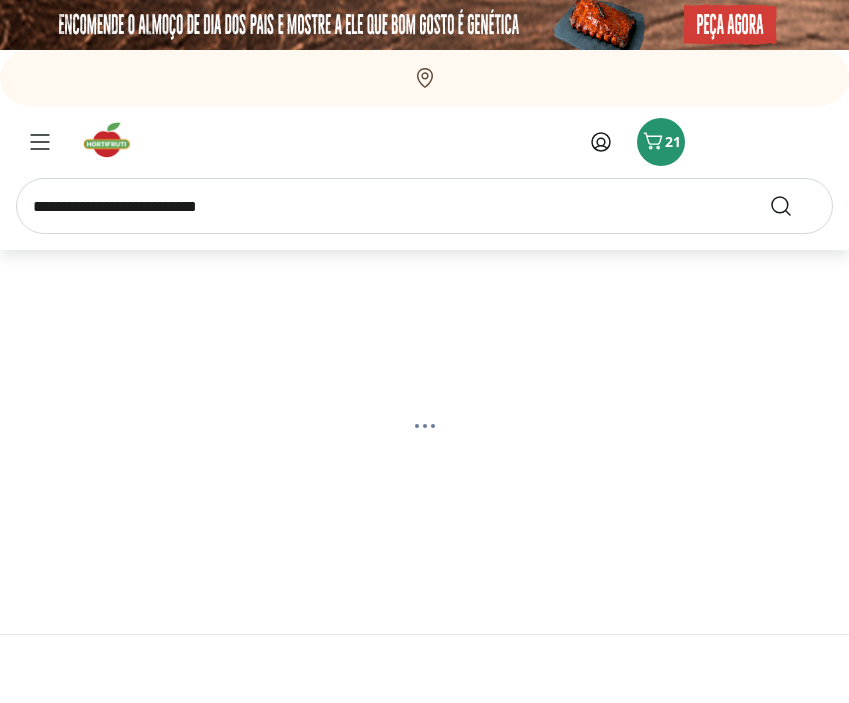 scroll, scrollTop: 0, scrollLeft: 0, axis: both 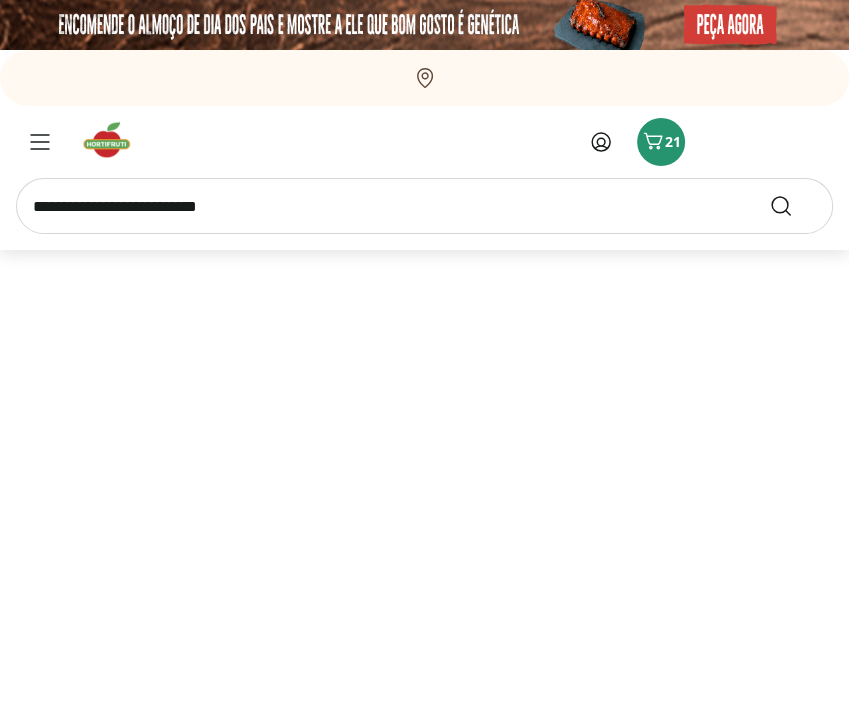 select on "**********" 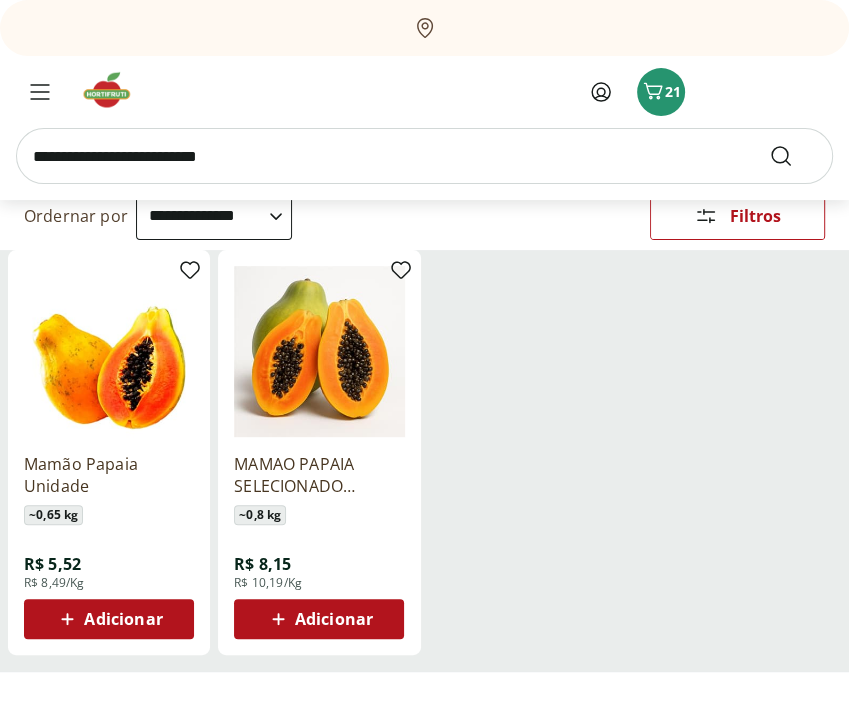 scroll, scrollTop: 200, scrollLeft: 0, axis: vertical 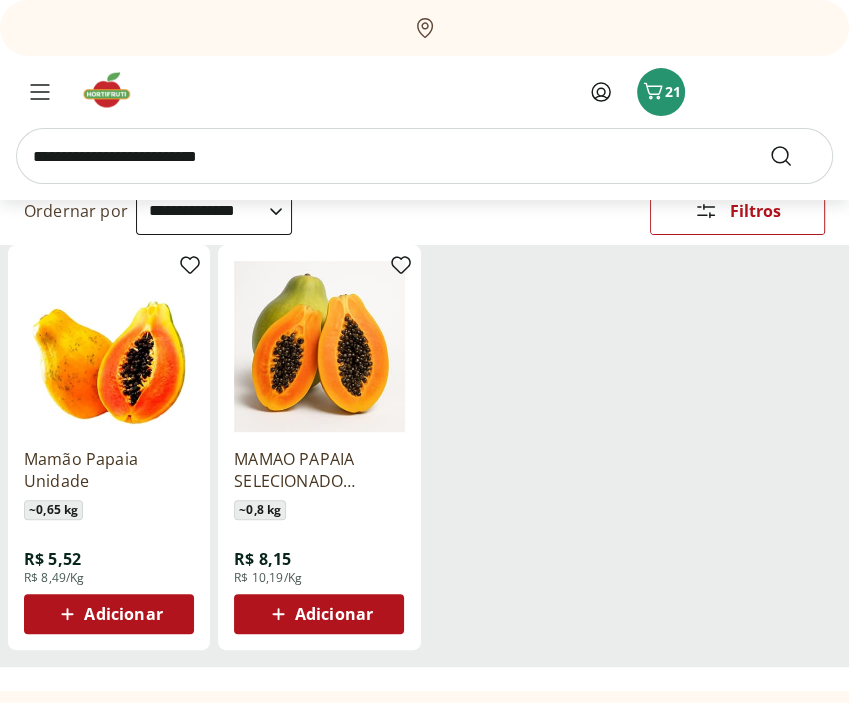 click on "Adicionar" at bounding box center [123, 614] 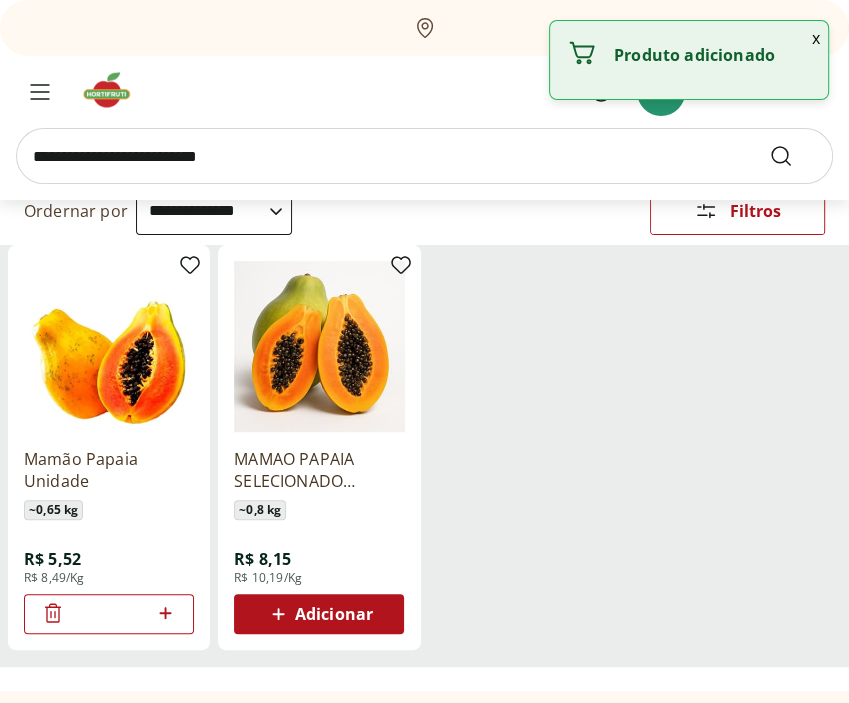 click 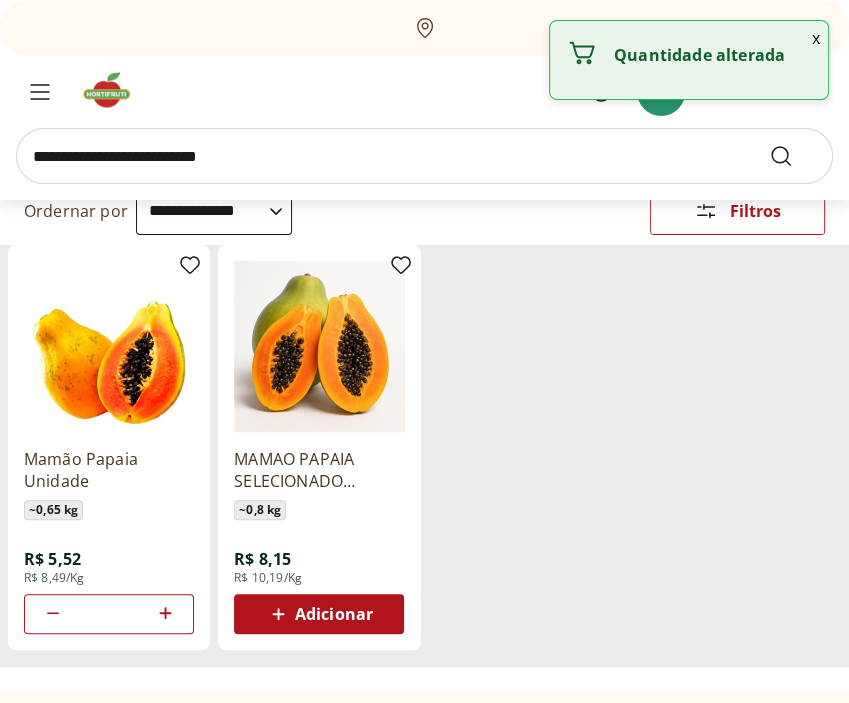 click 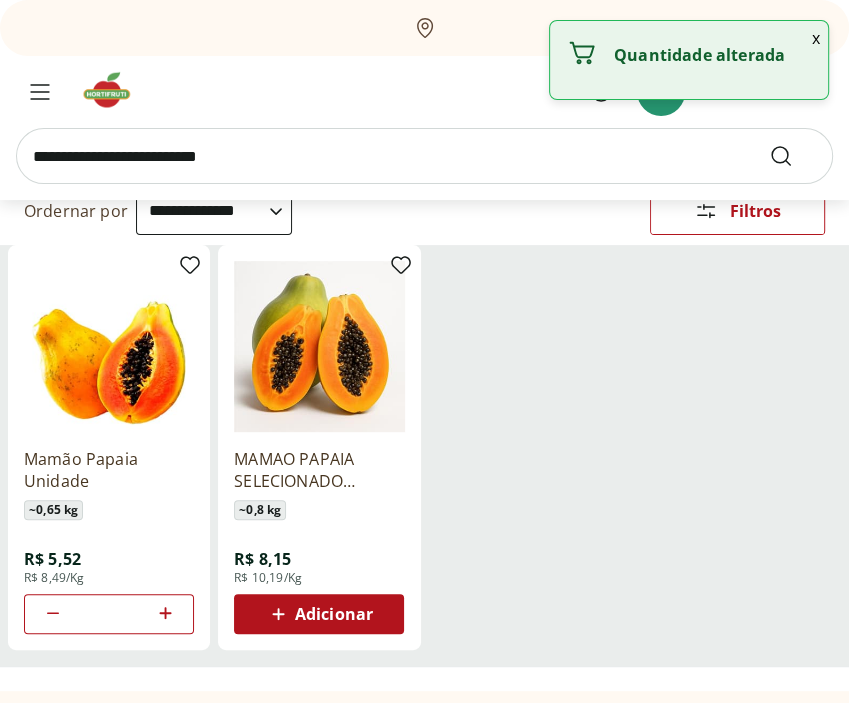 click at bounding box center (424, 156) 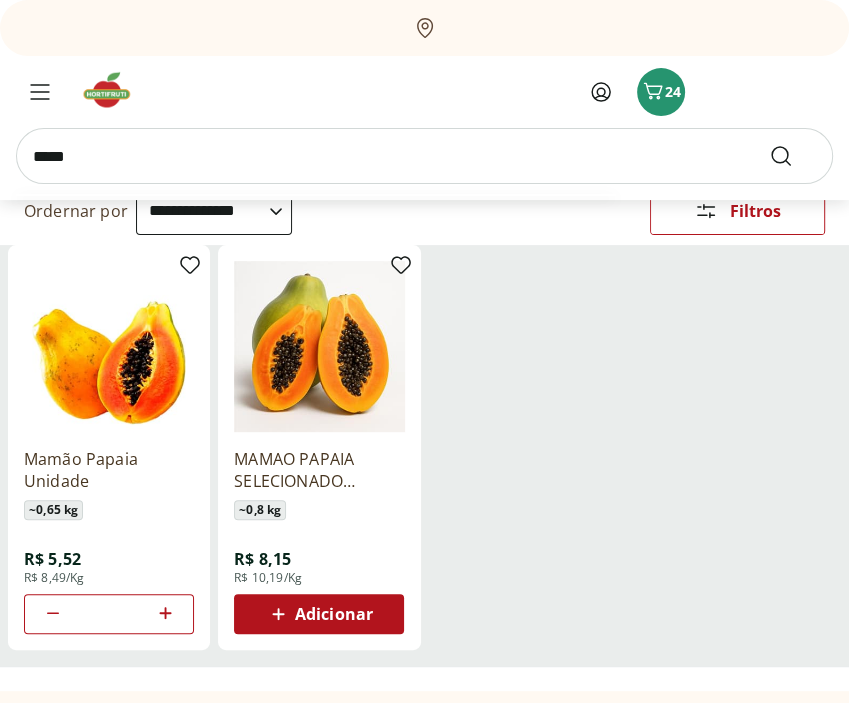 type on "*****" 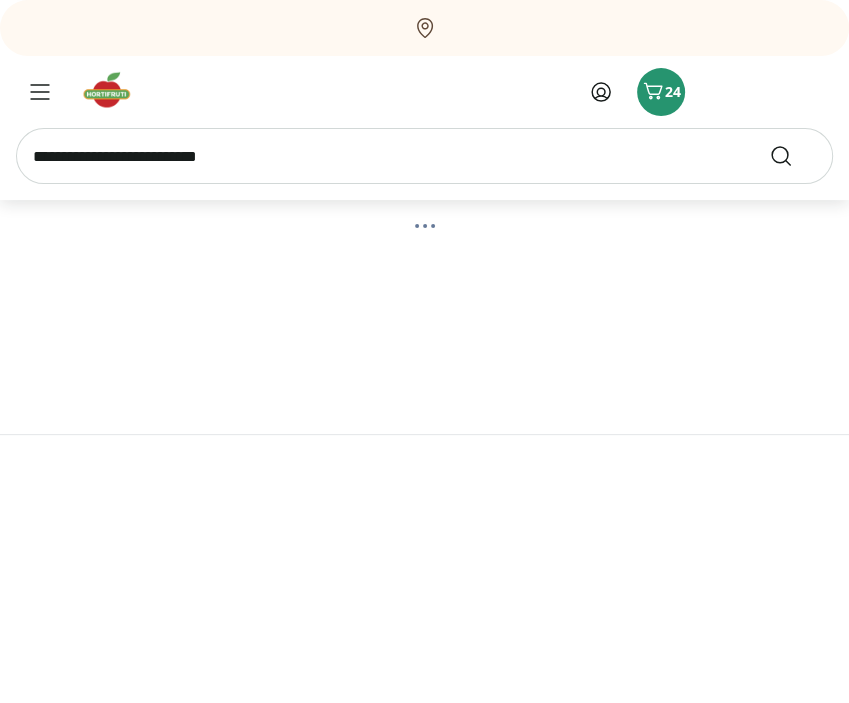 scroll, scrollTop: 0, scrollLeft: 0, axis: both 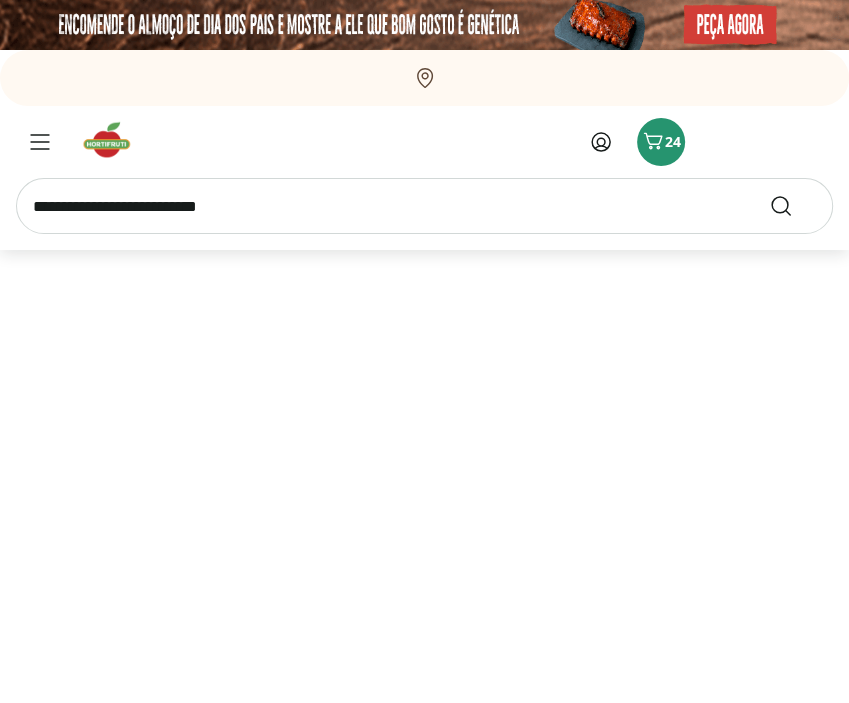select on "**********" 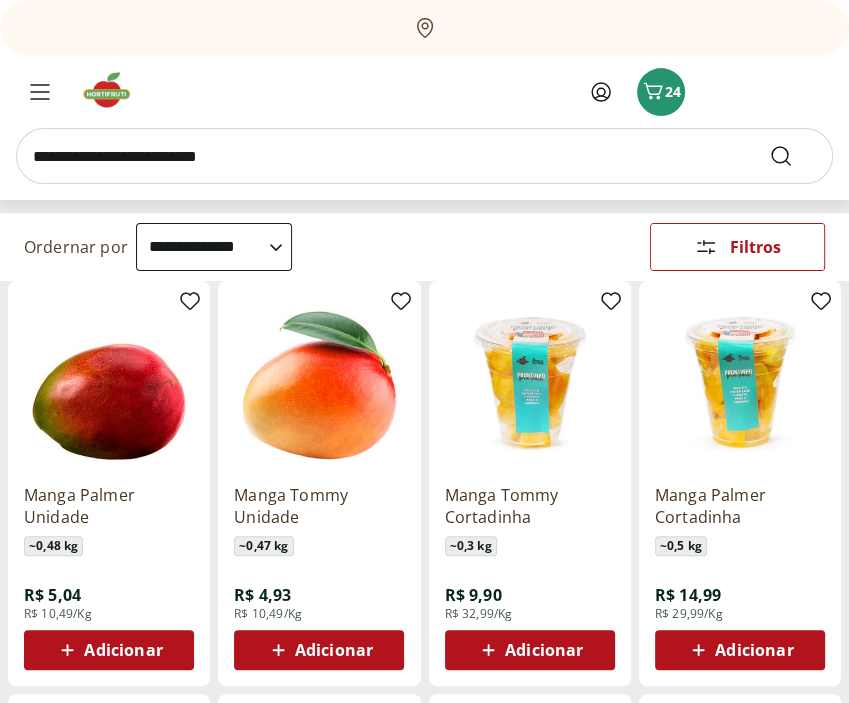 scroll, scrollTop: 200, scrollLeft: 0, axis: vertical 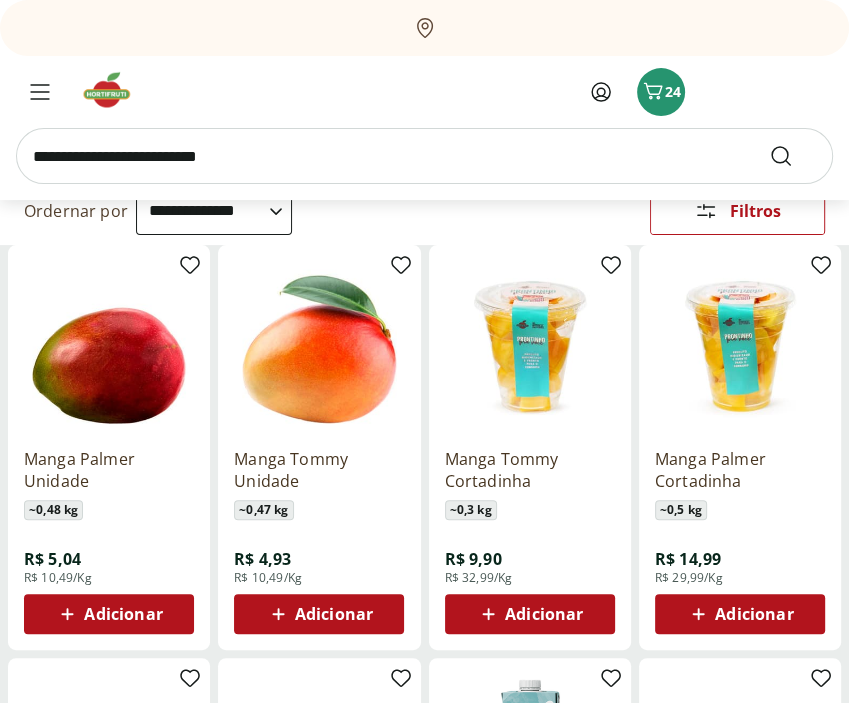 click on "Adicionar" at bounding box center [123, 614] 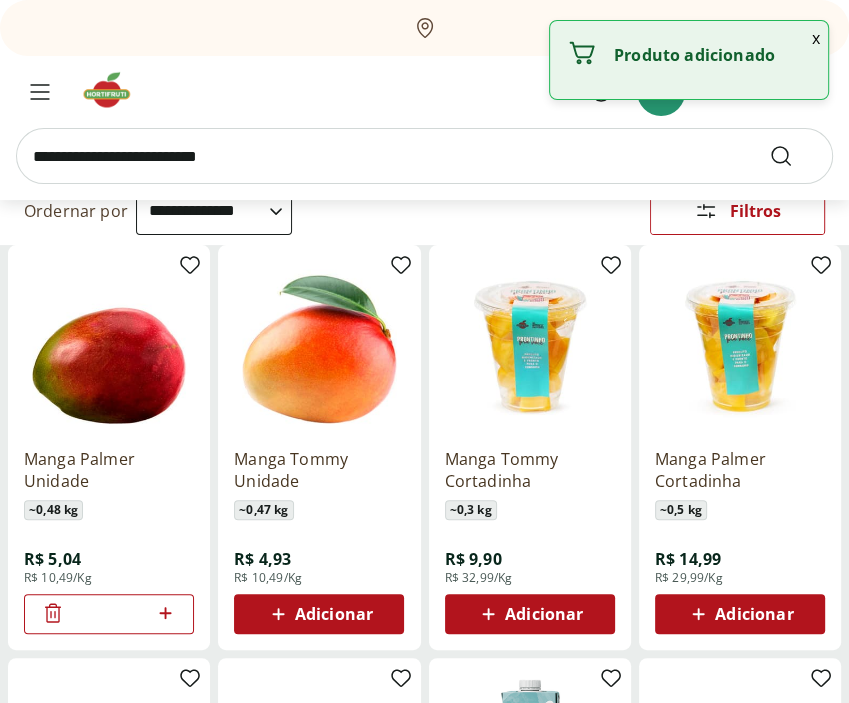 click 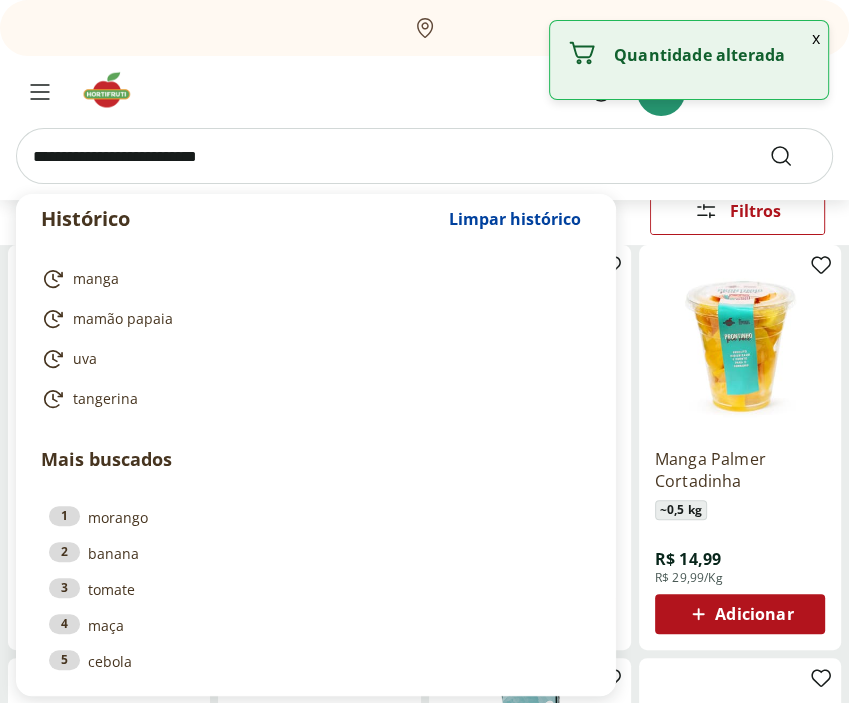 click at bounding box center [424, 156] 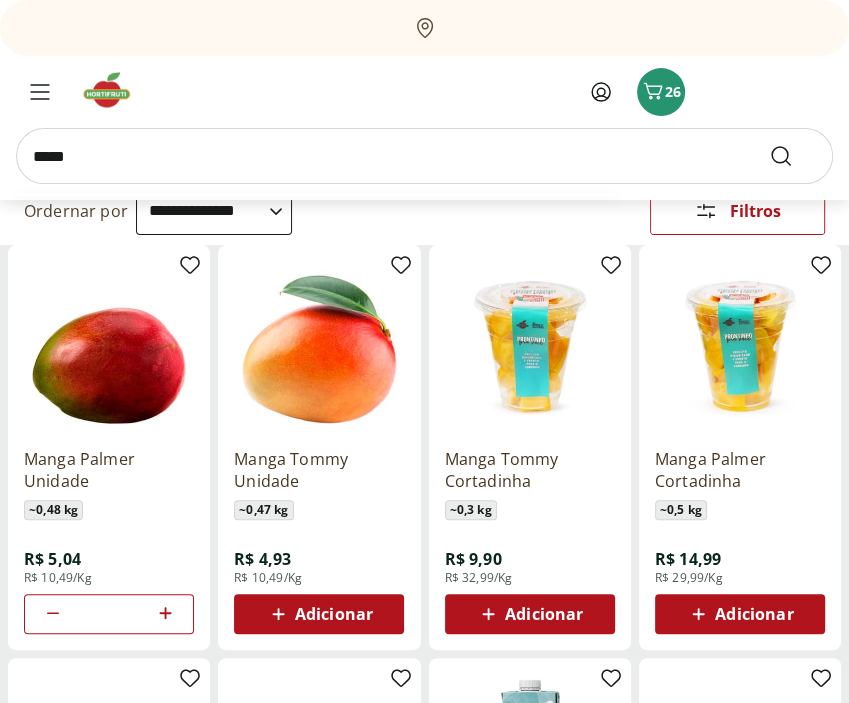 type on "*****" 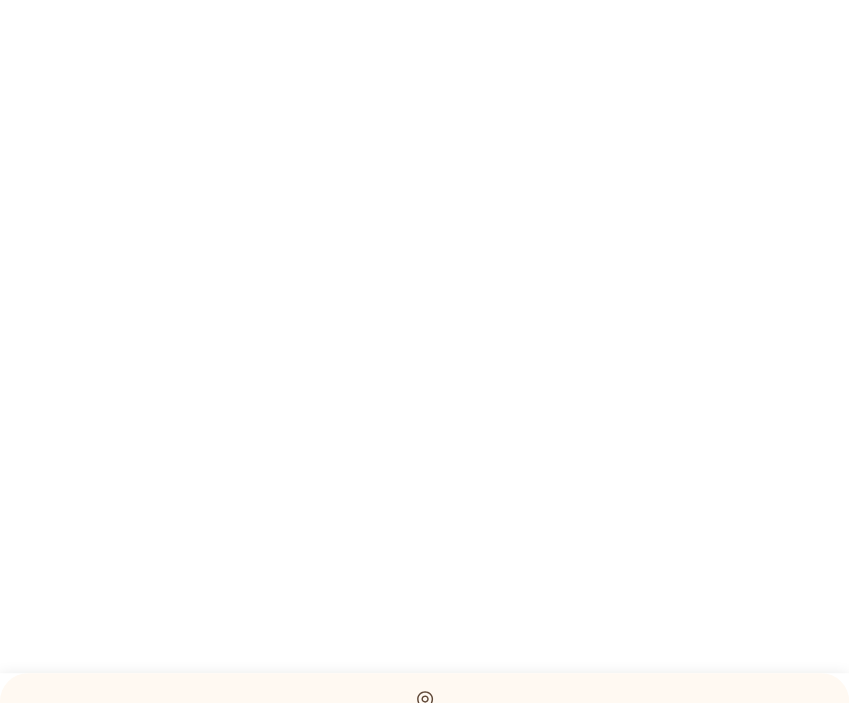 scroll, scrollTop: 0, scrollLeft: 0, axis: both 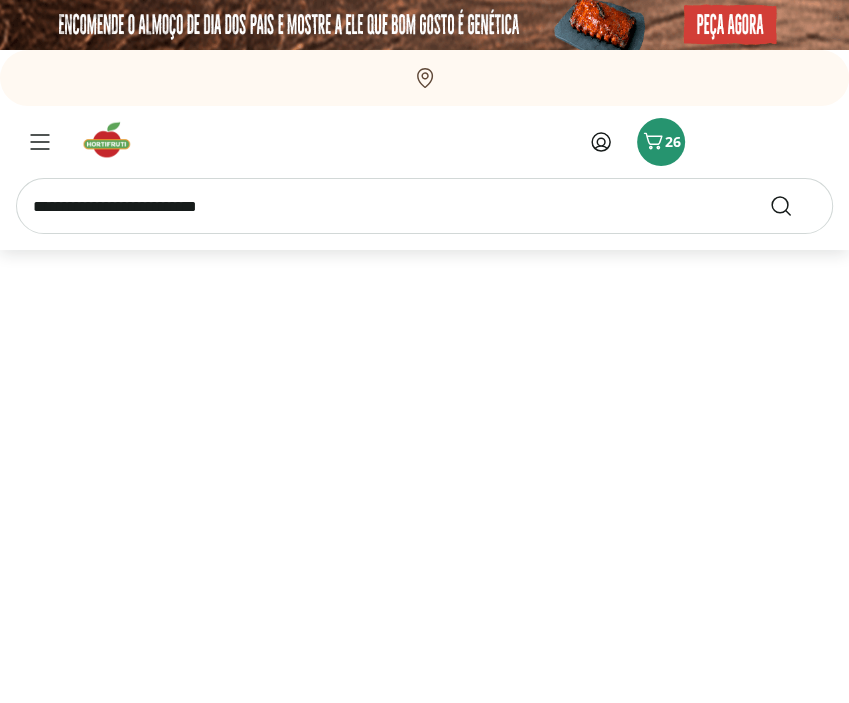 select on "**********" 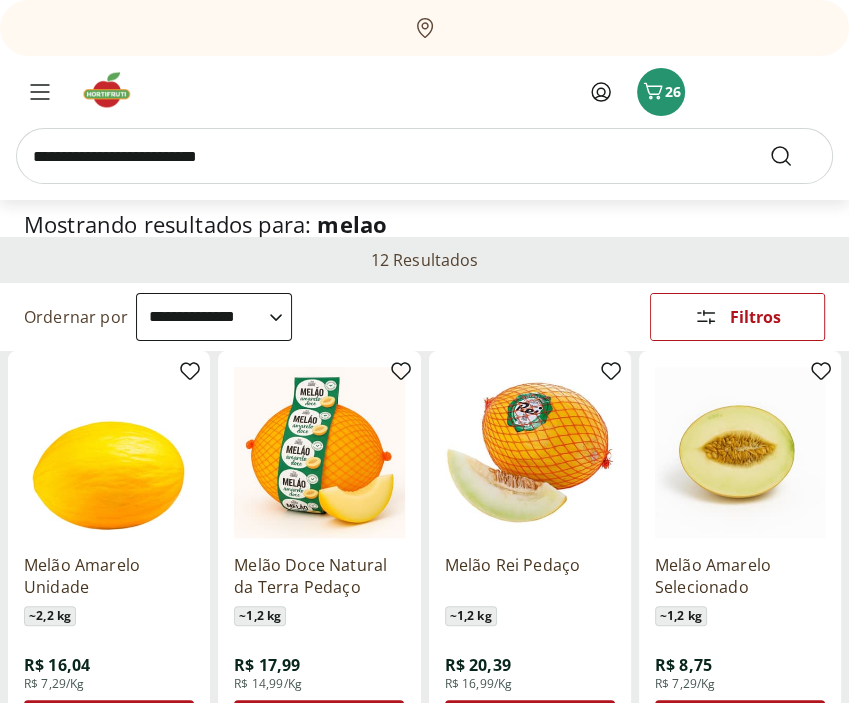 scroll, scrollTop: 200, scrollLeft: 0, axis: vertical 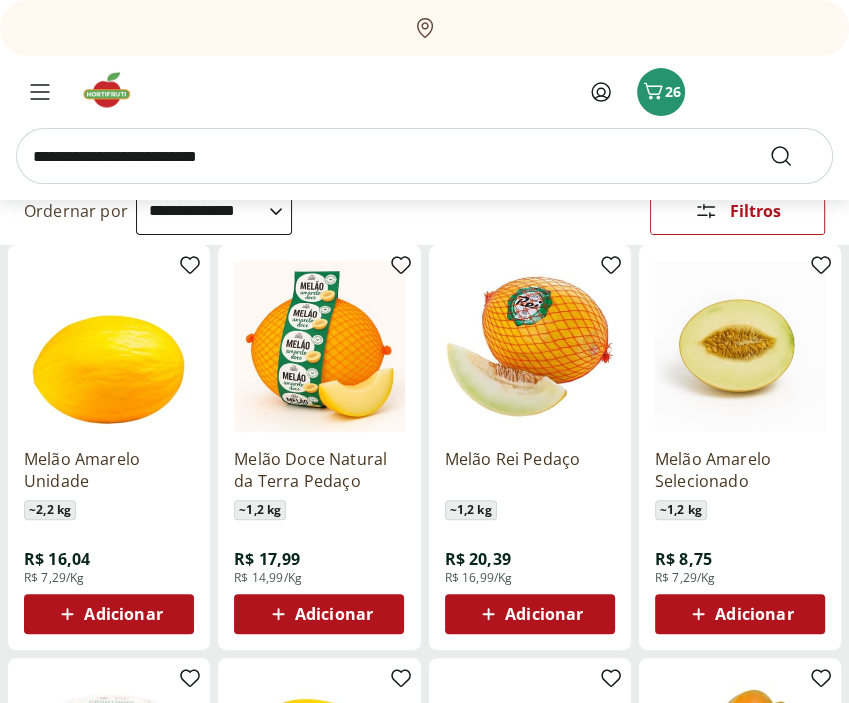 click on "Adicionar" at bounding box center (754, 614) 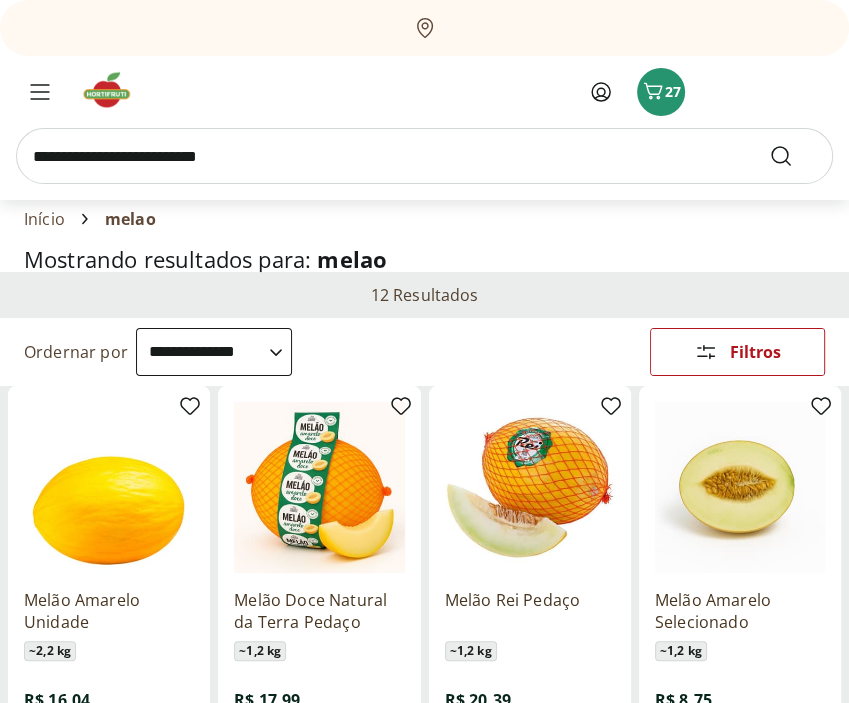 scroll, scrollTop: 0, scrollLeft: 0, axis: both 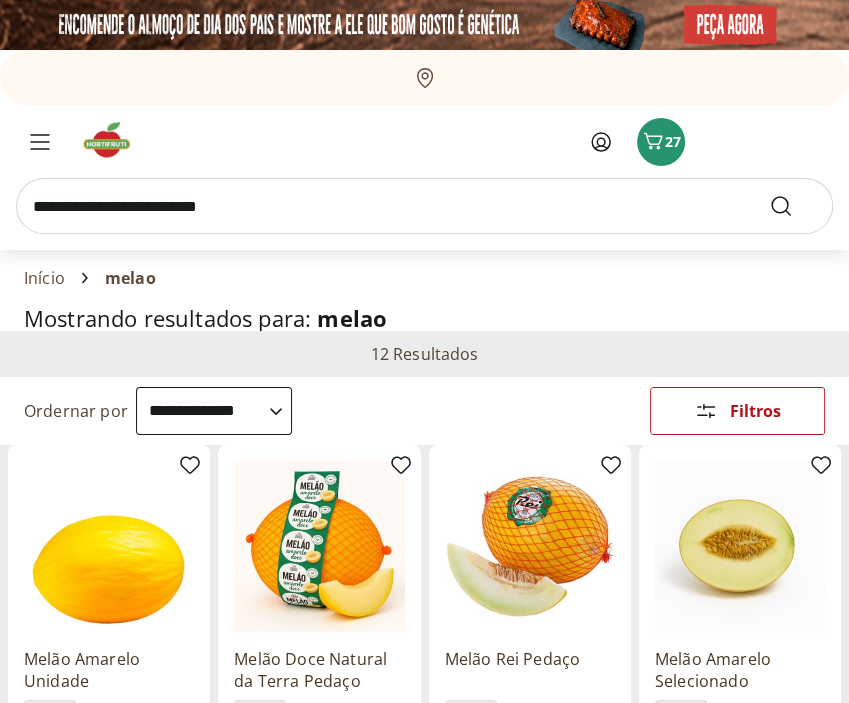 click at bounding box center [424, 206] 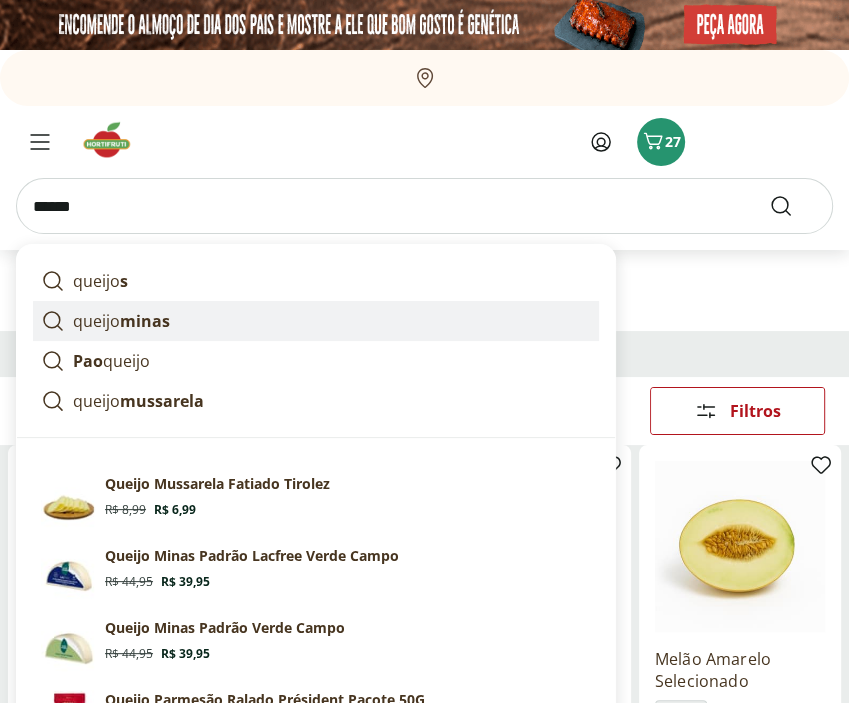click on "minas" at bounding box center [145, 321] 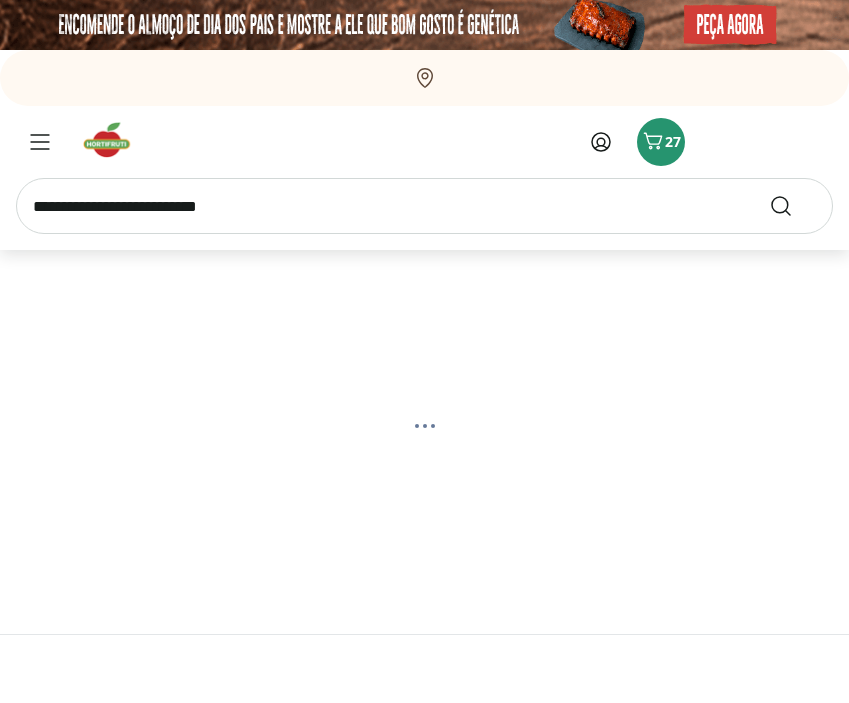 scroll, scrollTop: 0, scrollLeft: 0, axis: both 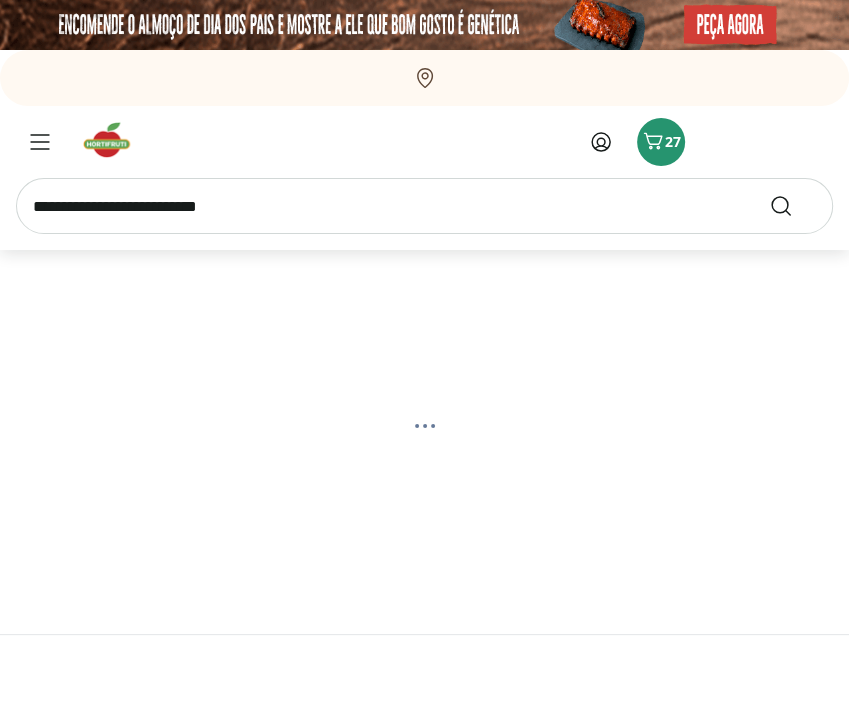 click at bounding box center [424, 206] 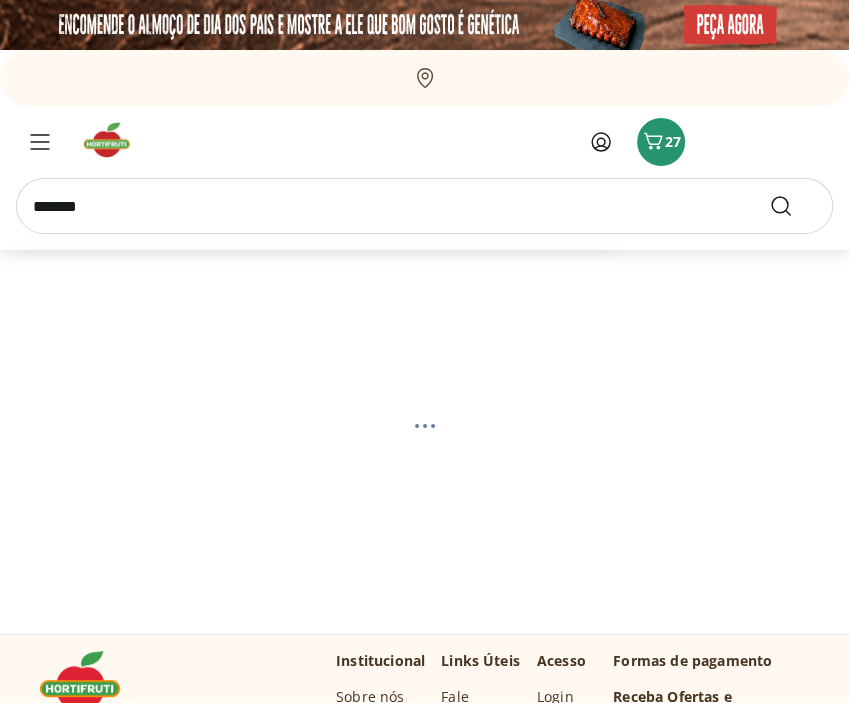 type on "********" 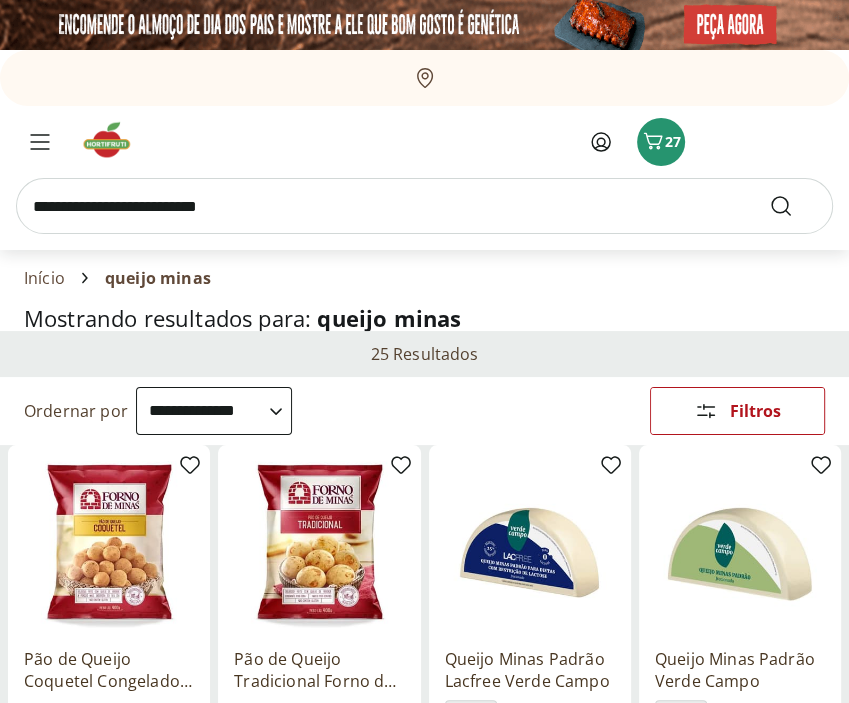 click at bounding box center [424, 206] 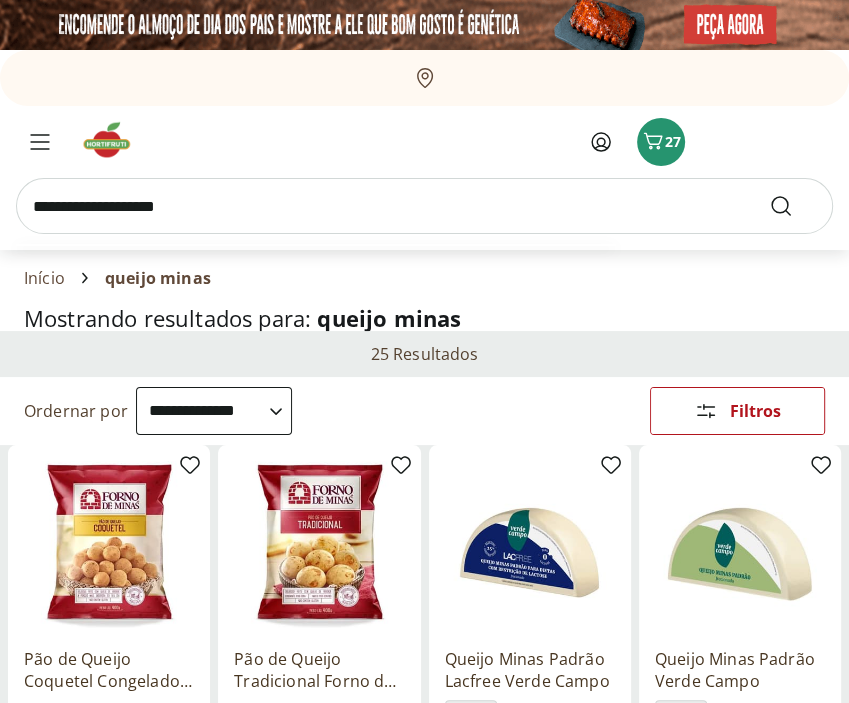 type on "**********" 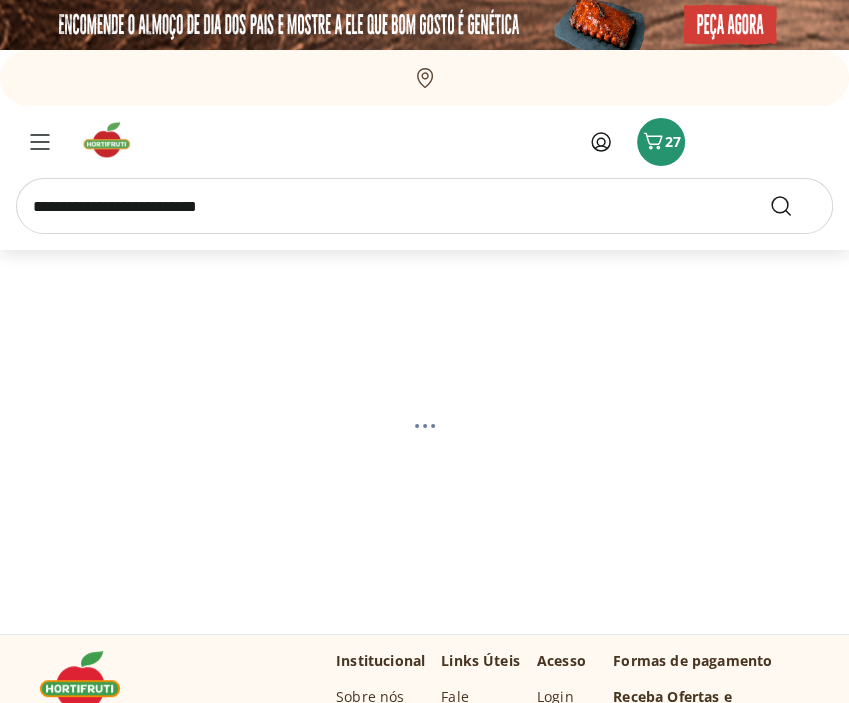 select on "**********" 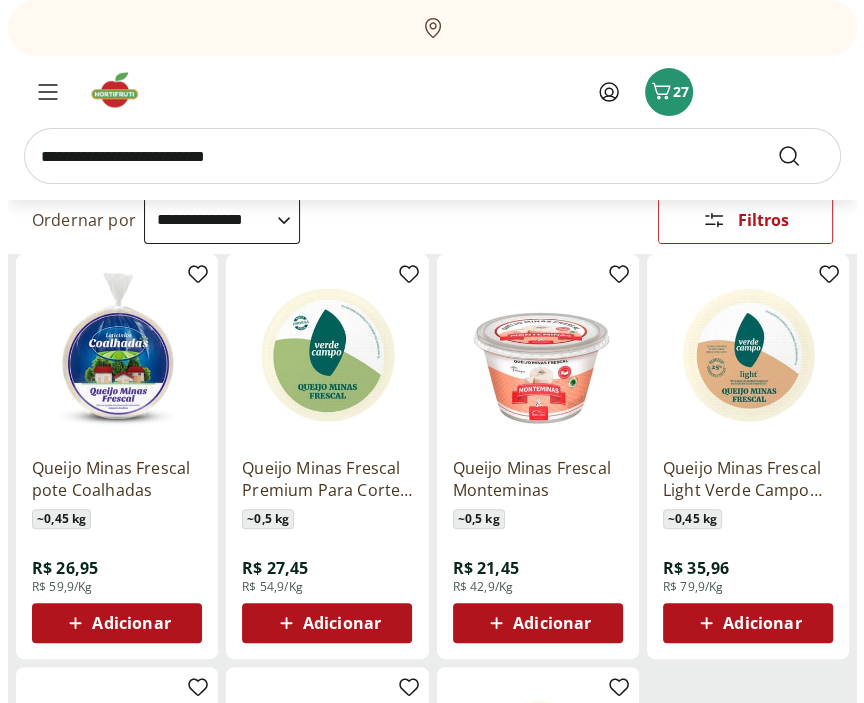 scroll, scrollTop: 200, scrollLeft: 0, axis: vertical 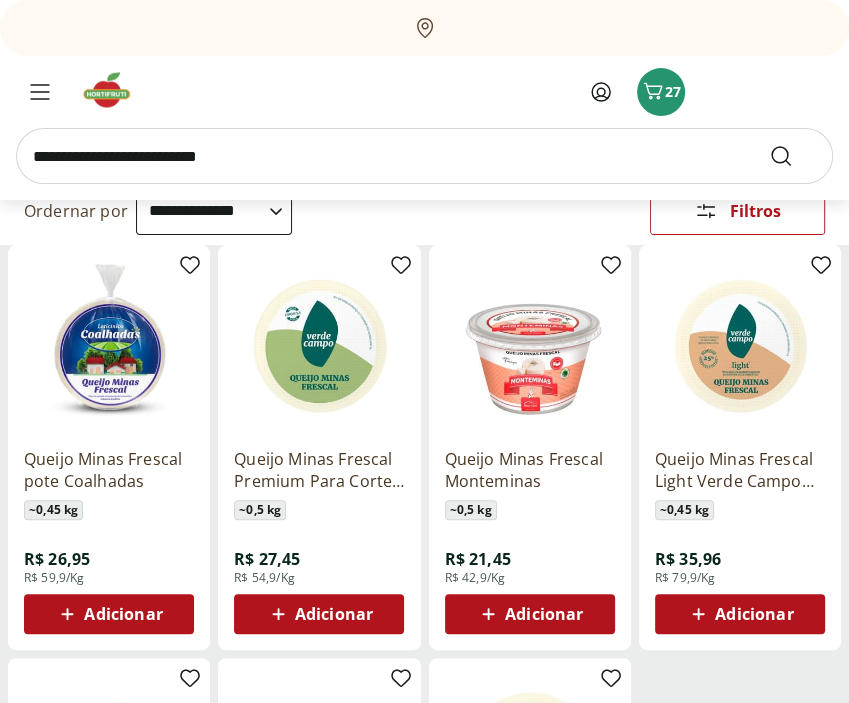 click on "Adicionar" at bounding box center [123, 614] 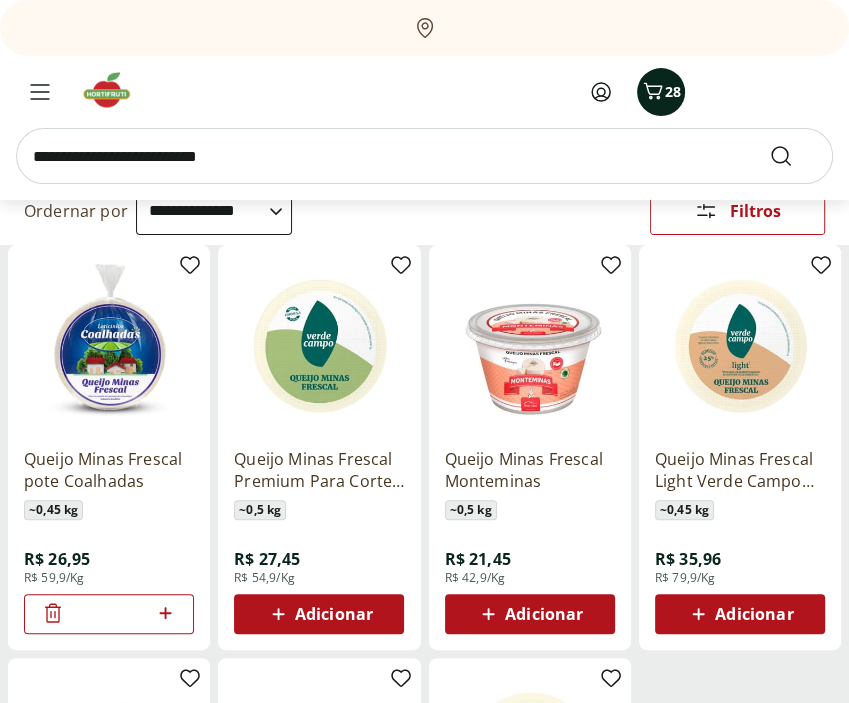 click 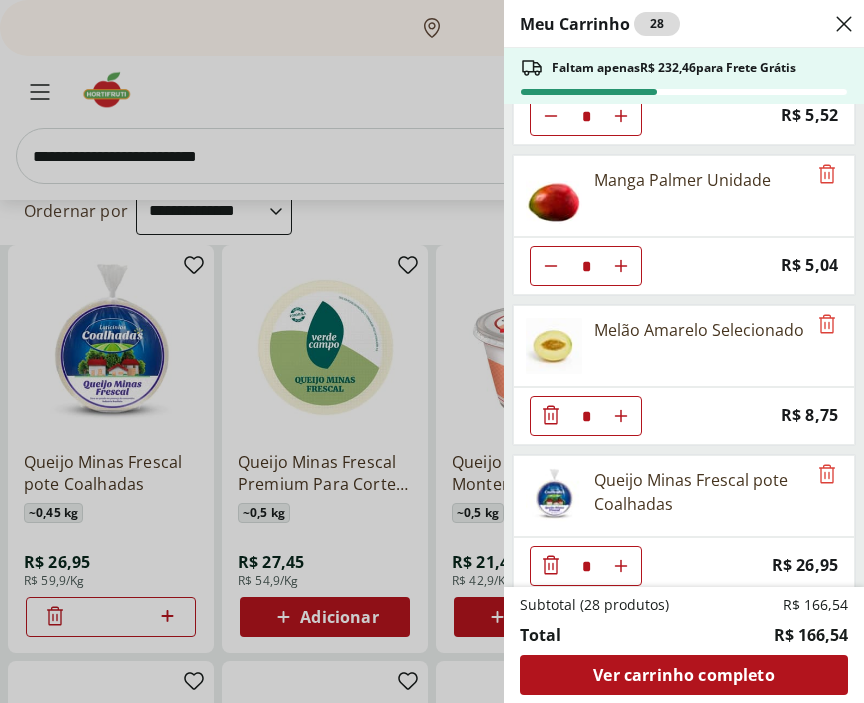 scroll, scrollTop: 1310, scrollLeft: 0, axis: vertical 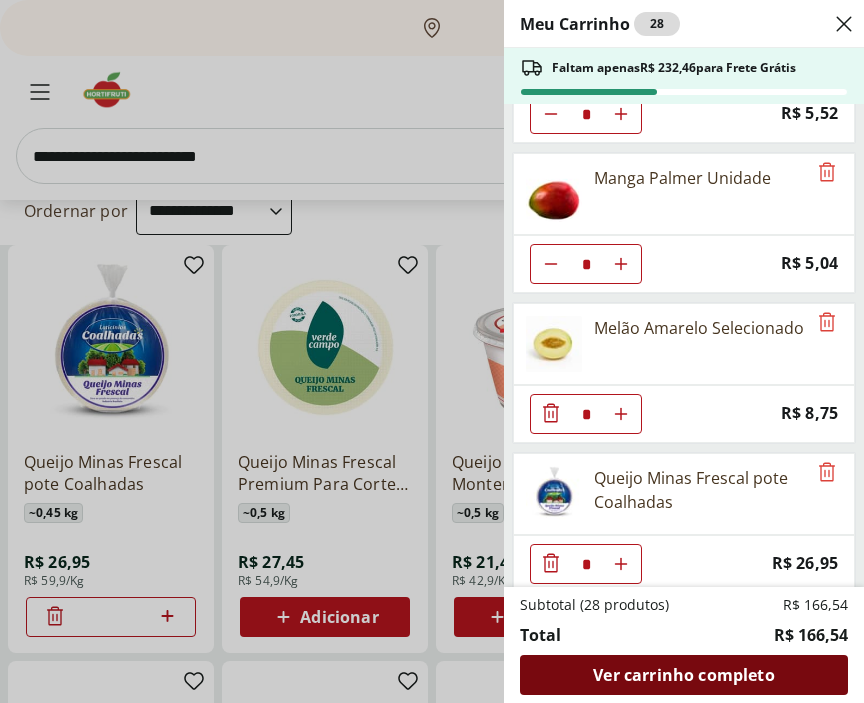 click on "Ver carrinho completo" at bounding box center [683, 675] 